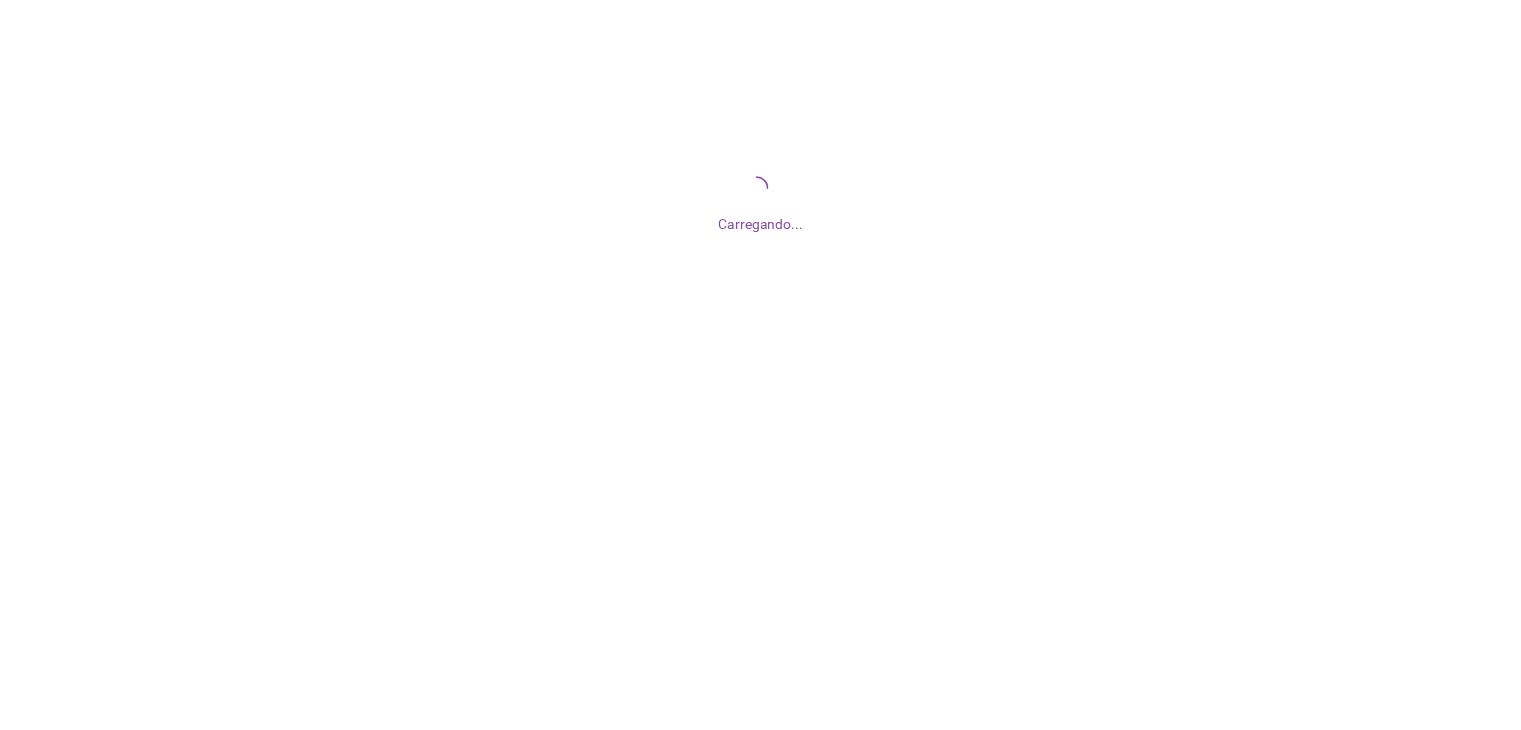 scroll, scrollTop: 0, scrollLeft: 0, axis: both 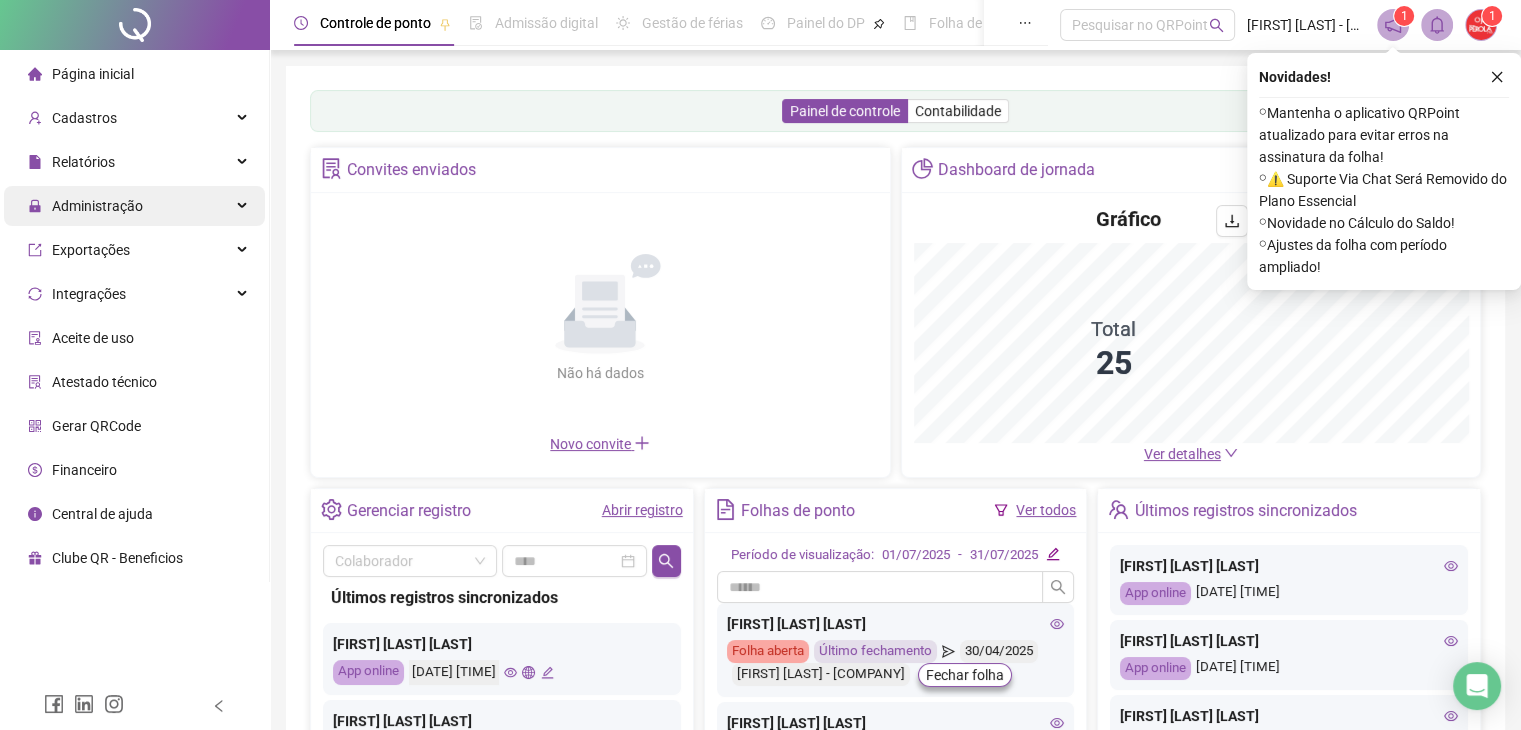 click on "Administração" at bounding box center (97, 206) 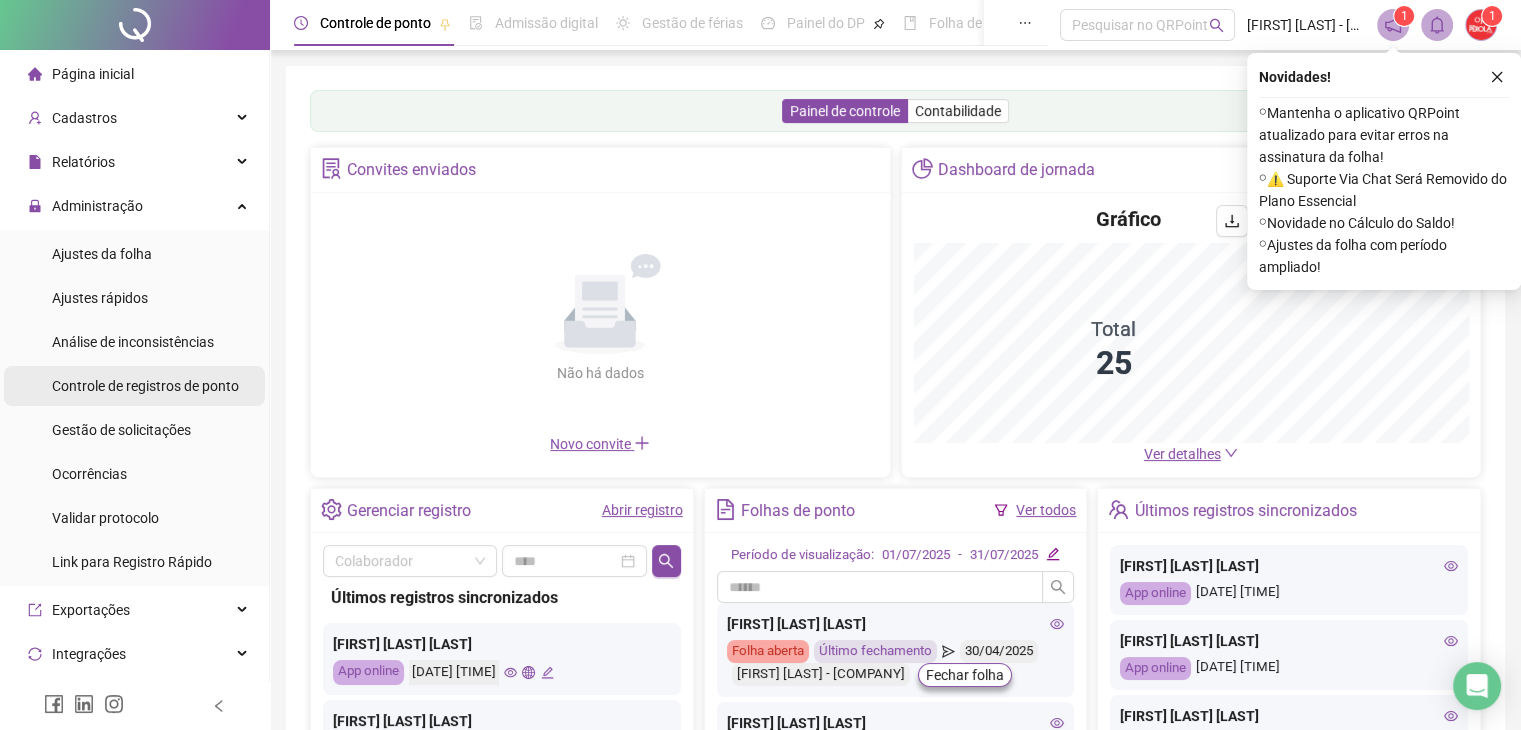 click on "Controle de registros de ponto" at bounding box center (145, 386) 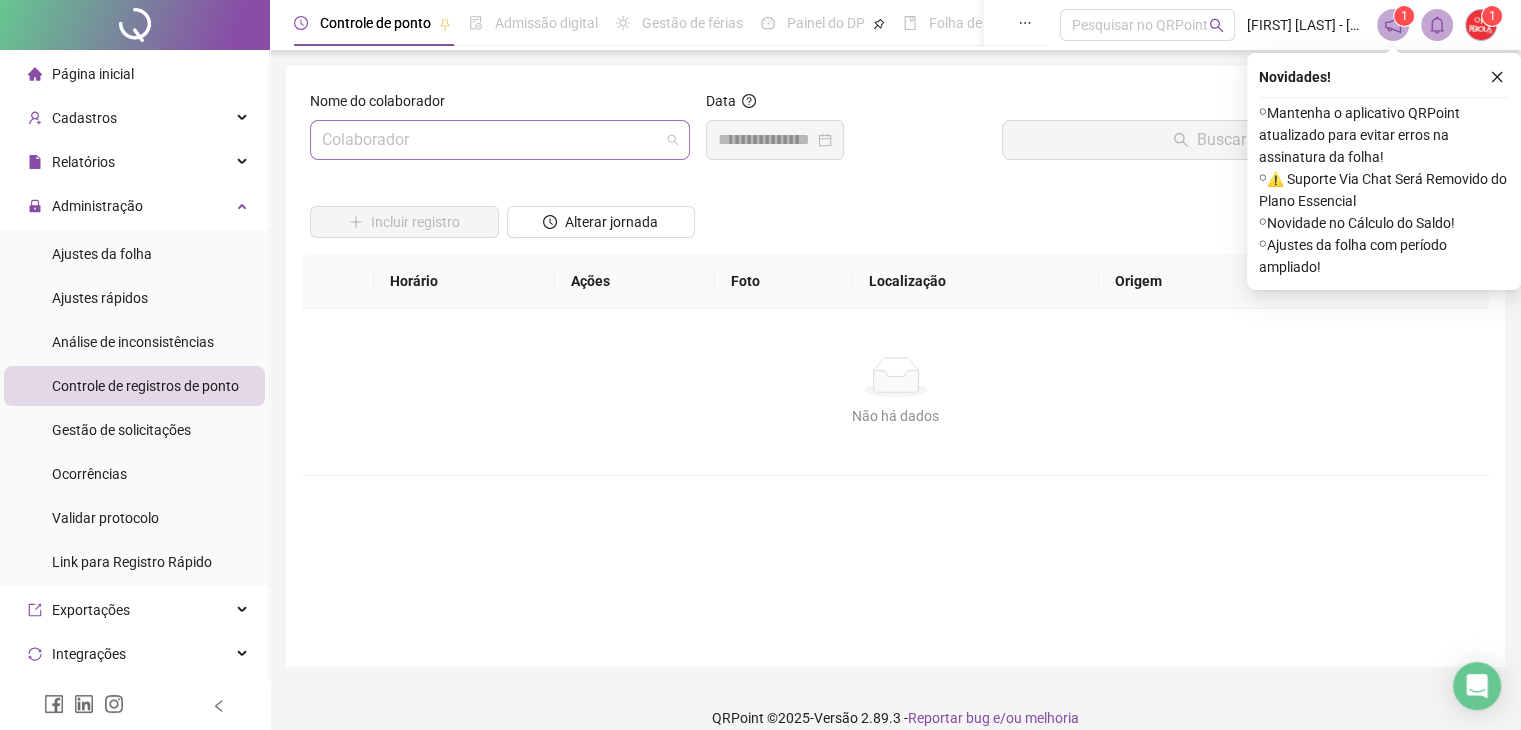click at bounding box center [491, 140] 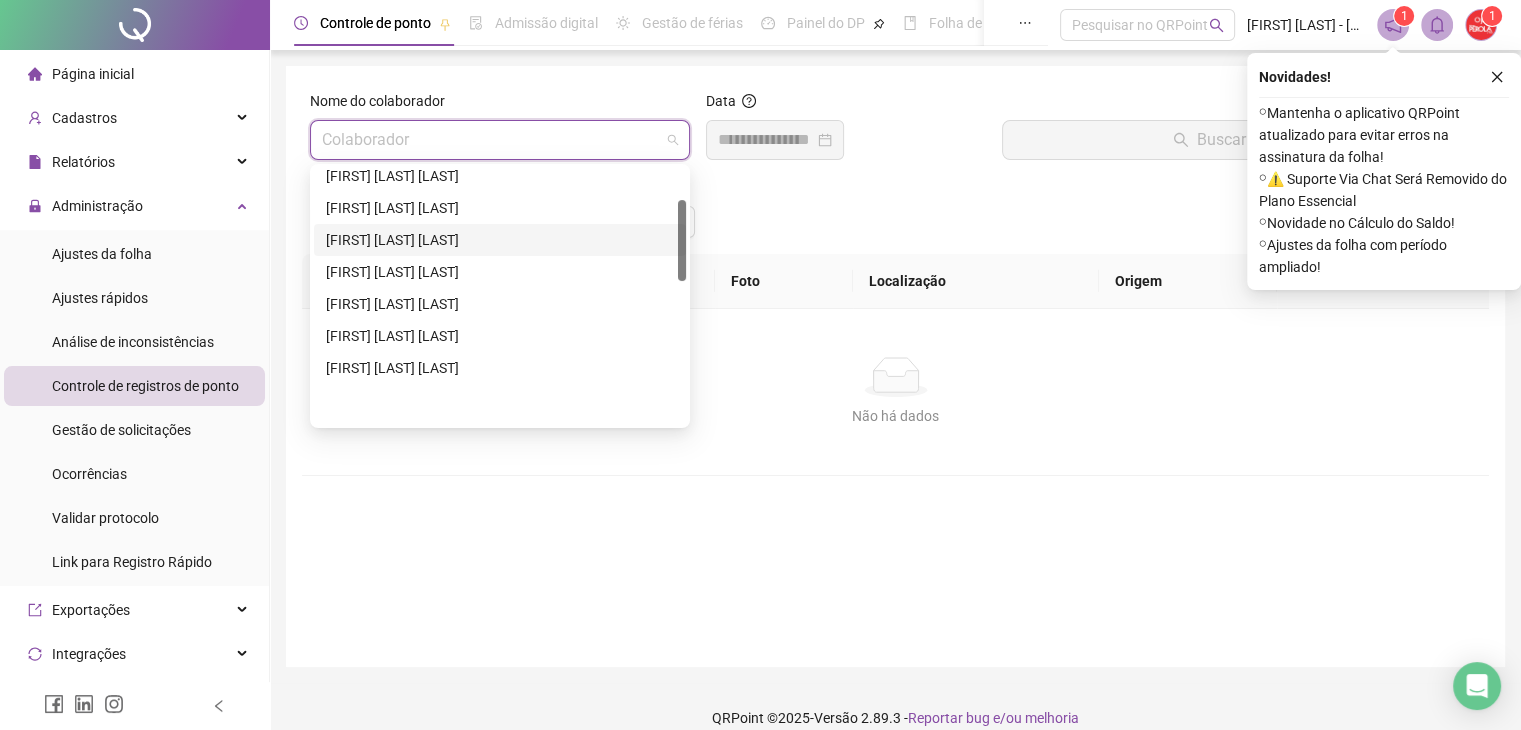 scroll, scrollTop: 0, scrollLeft: 0, axis: both 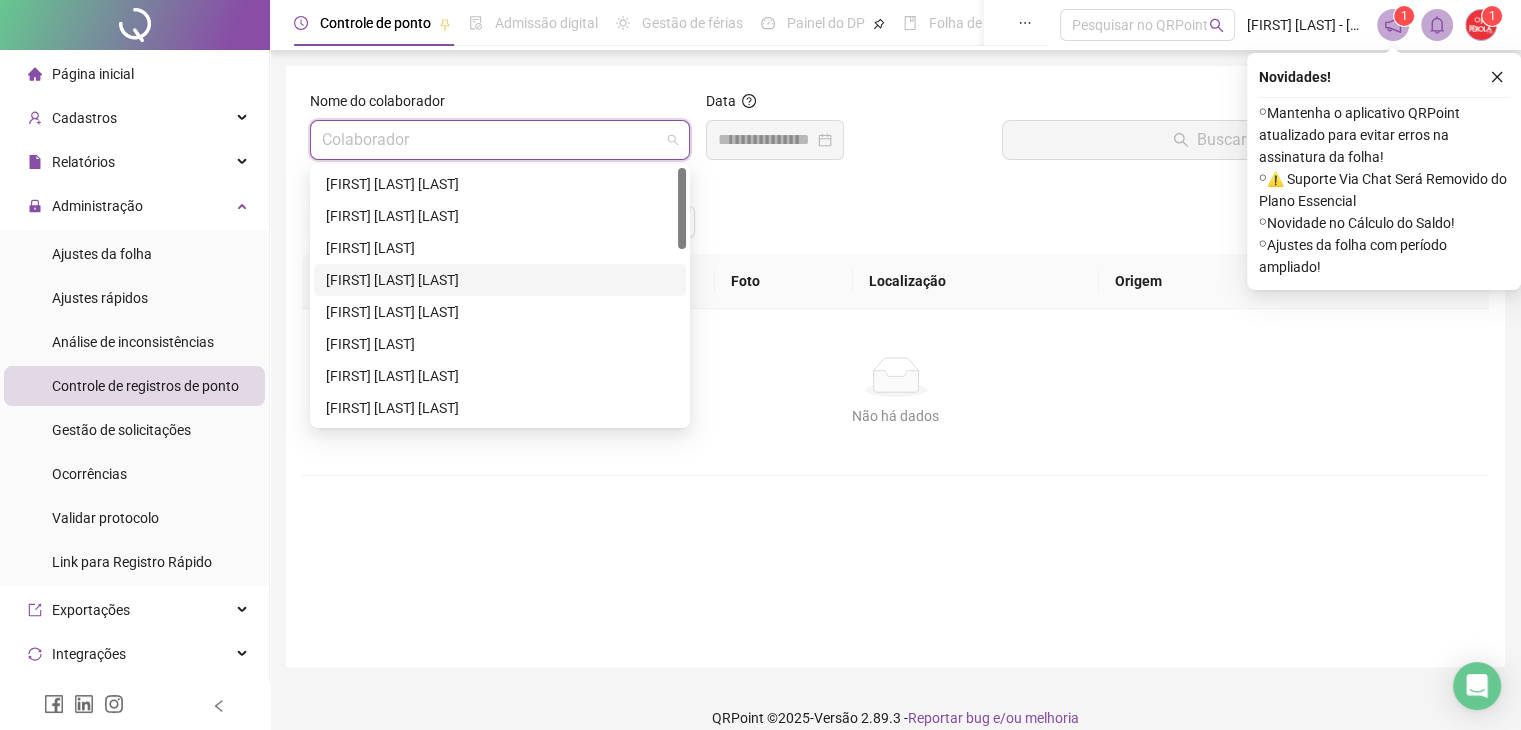 click on "[FIRST] [LAST] [LAST]" at bounding box center (500, 280) 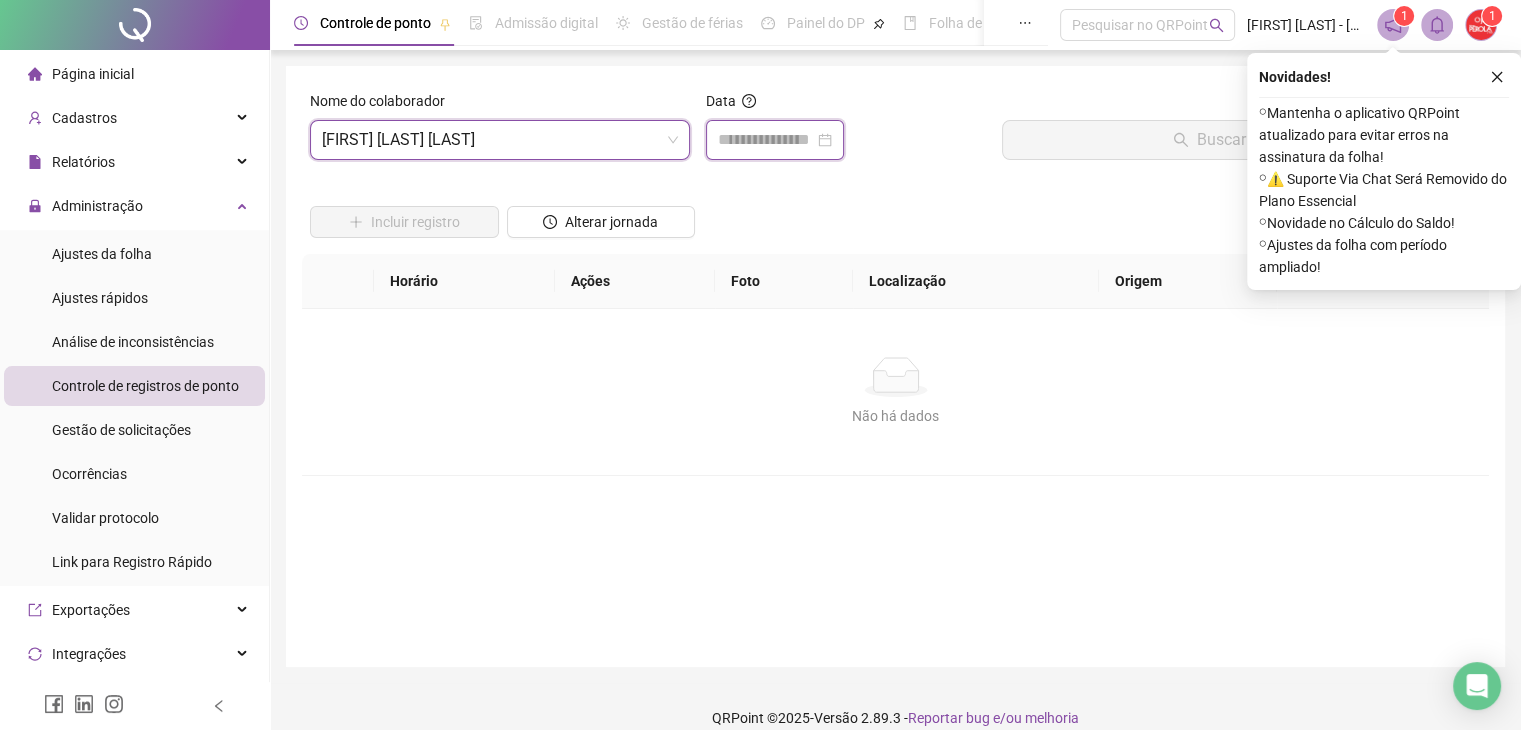 click at bounding box center [766, 140] 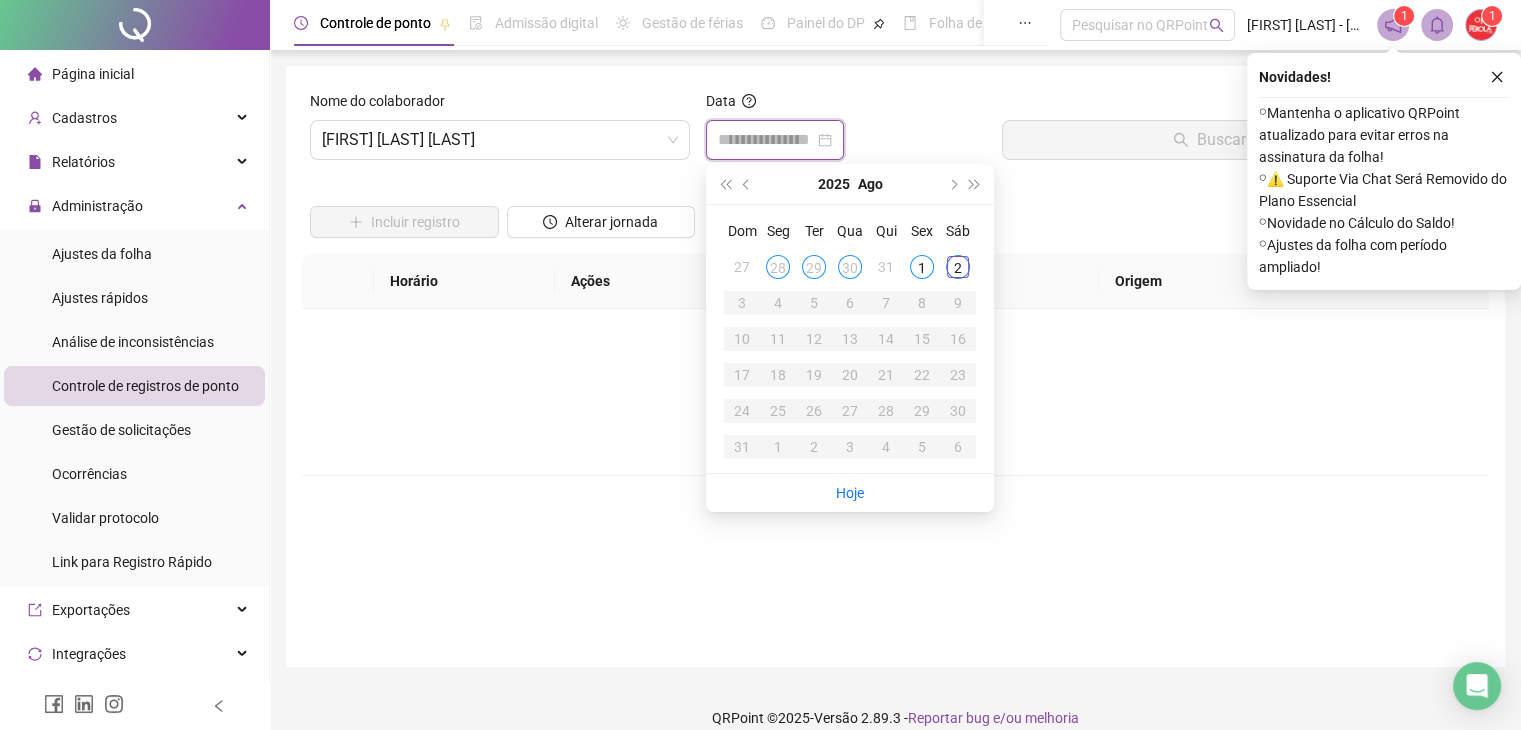 type on "**********" 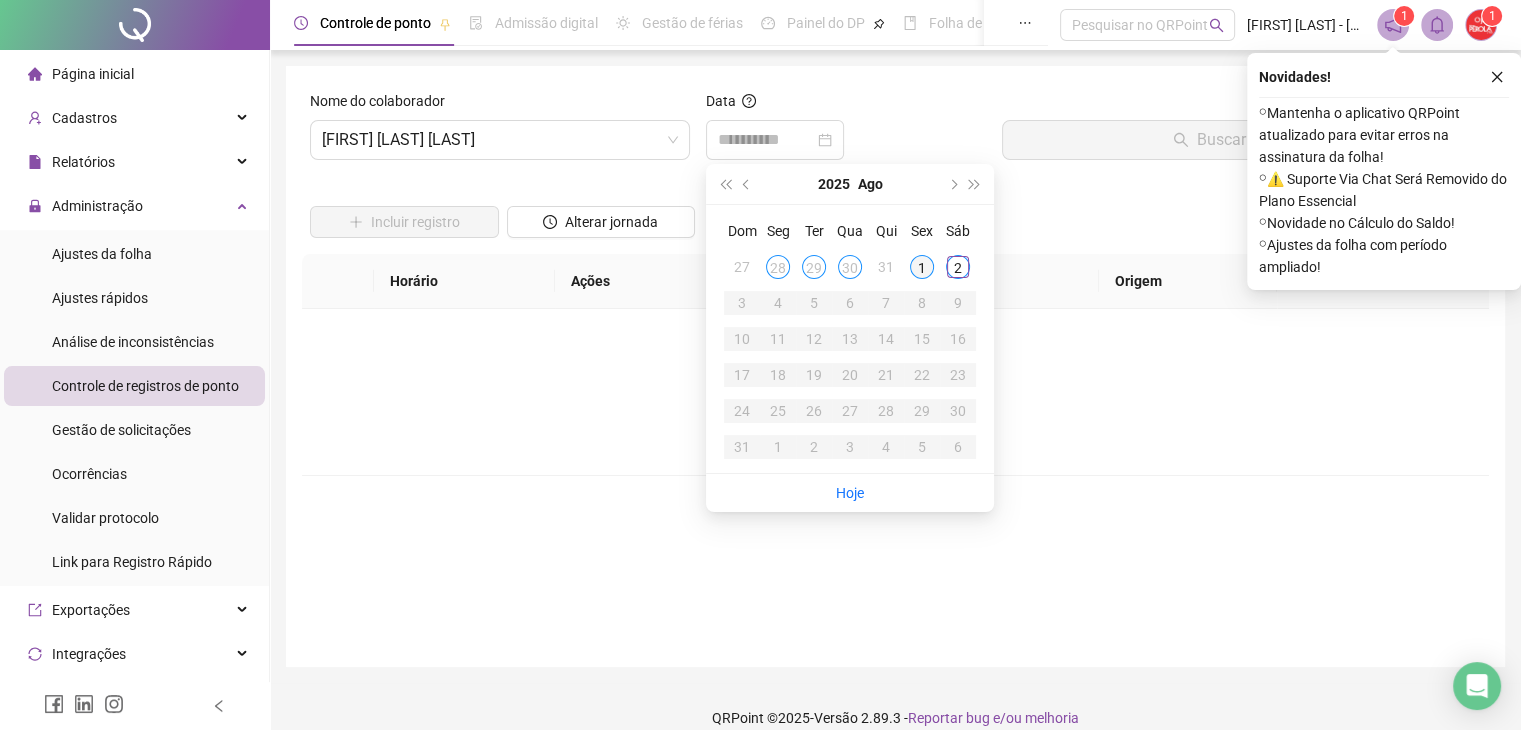 click on "1" at bounding box center (922, 267) 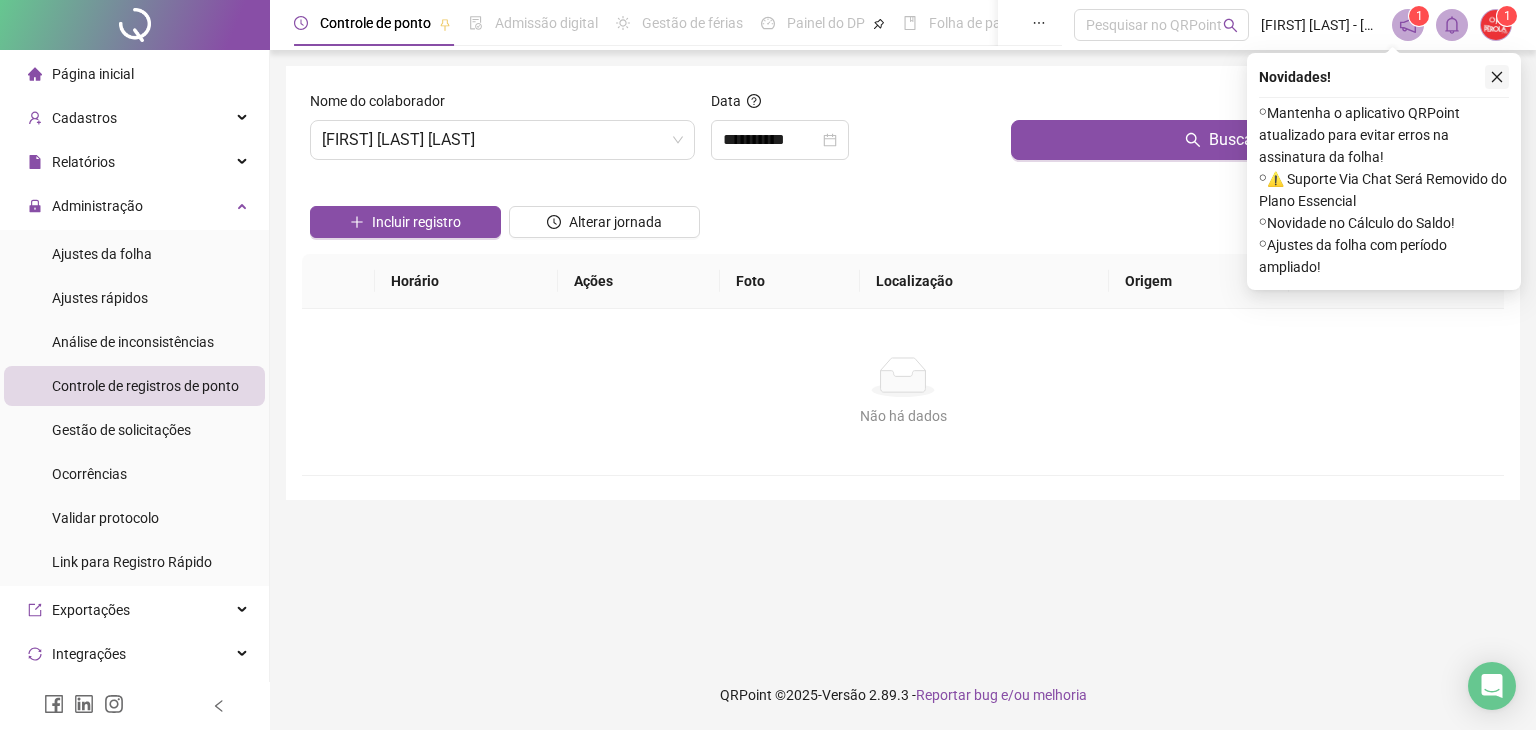 click 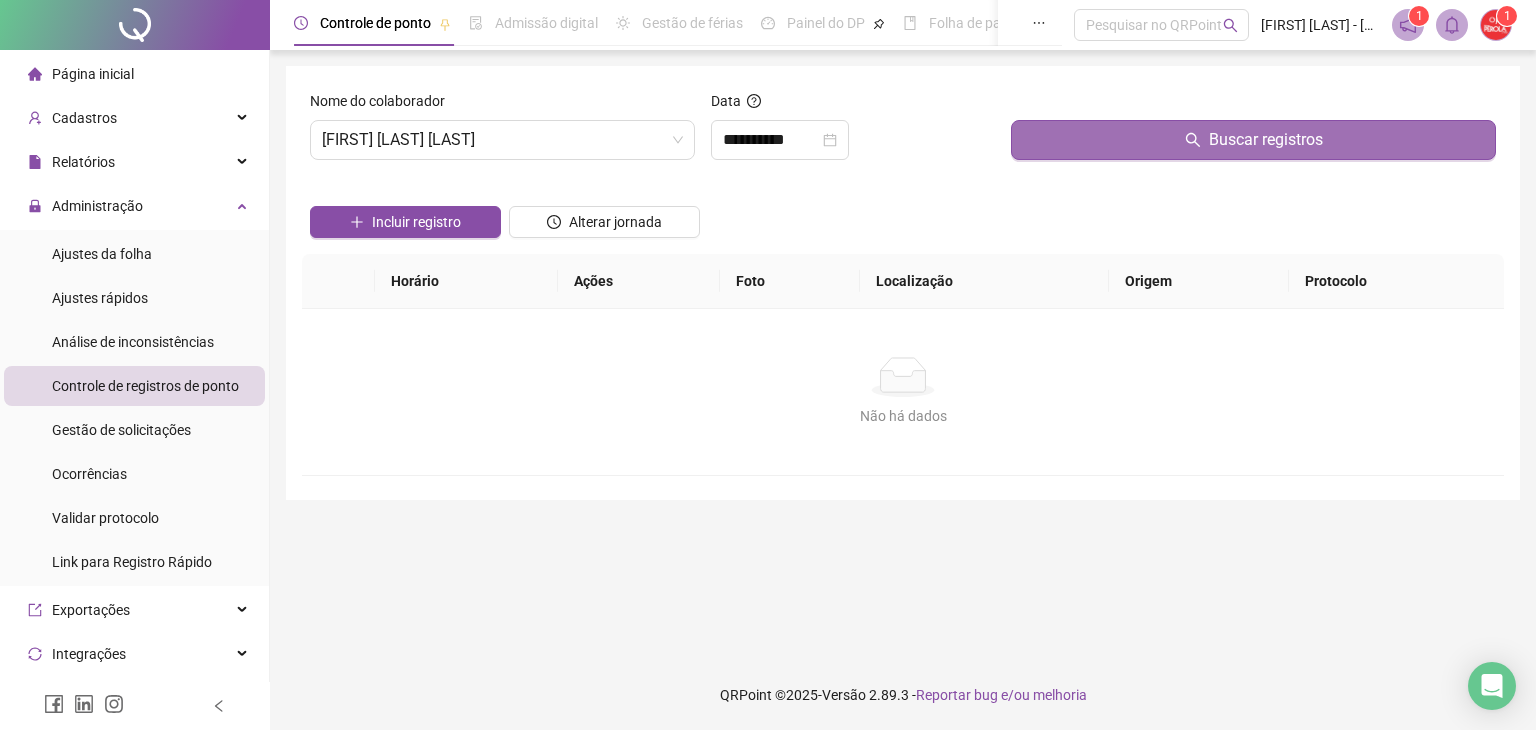 click on "Buscar registros" at bounding box center [1253, 140] 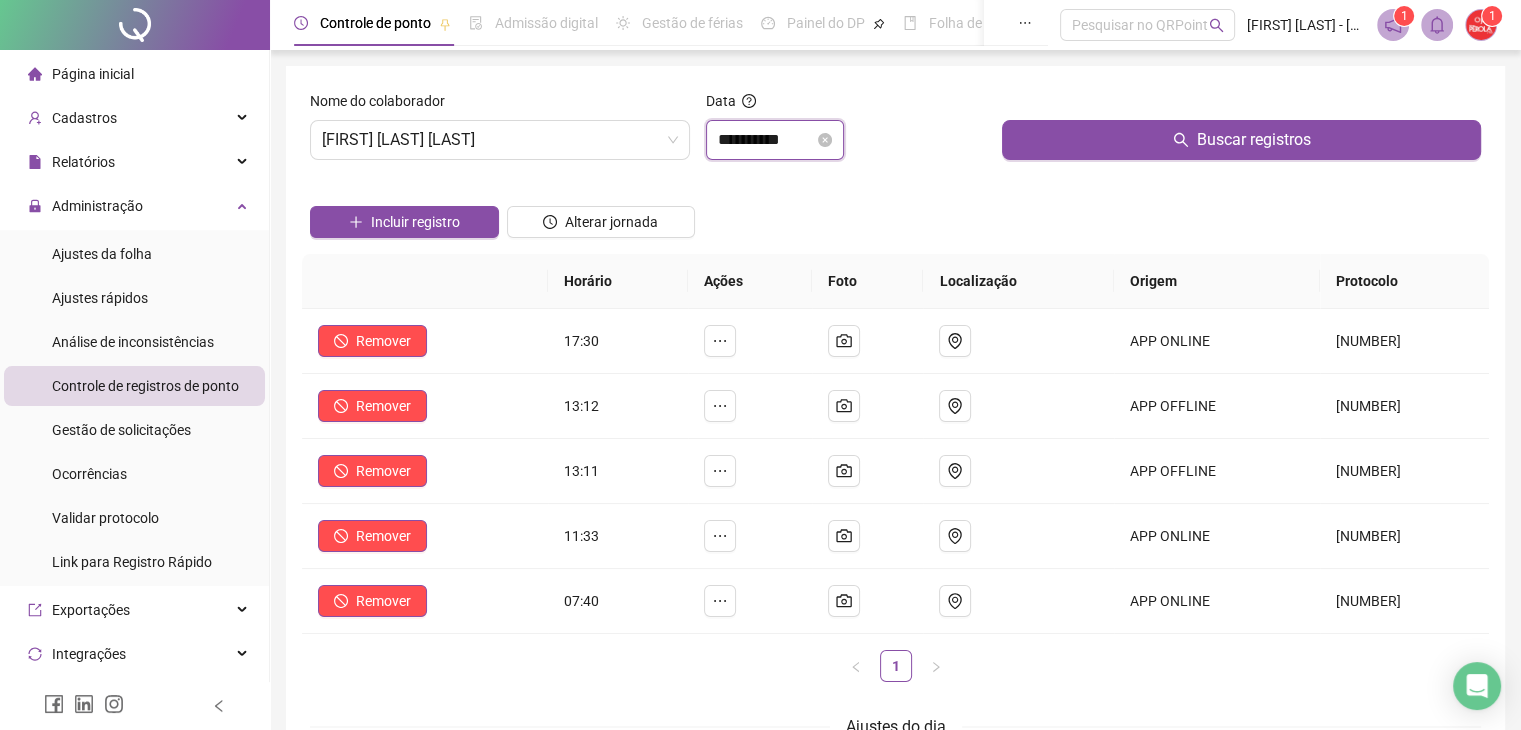 click on "**********" at bounding box center (766, 140) 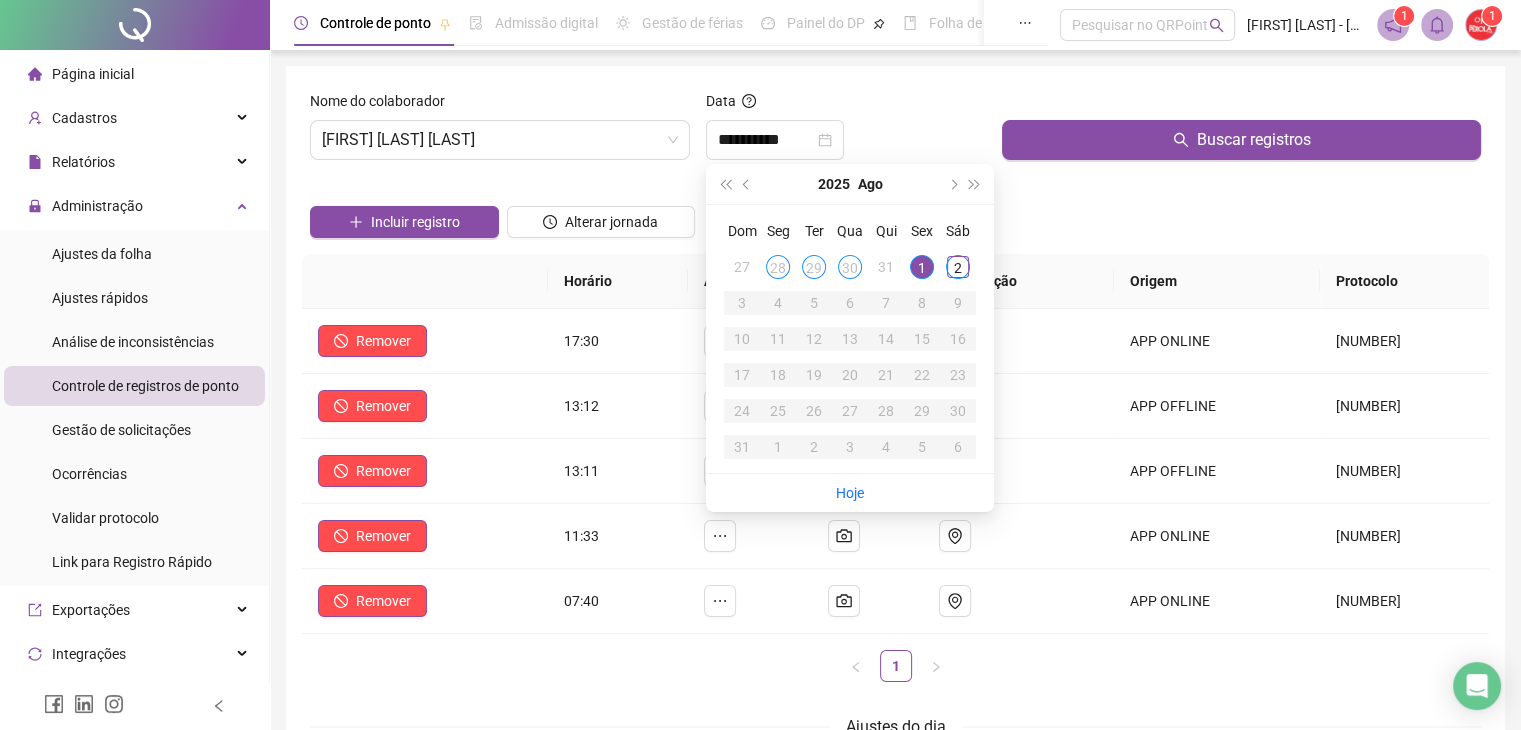 click on "Incluir registro   Alterar jornada" at bounding box center [895, 215] 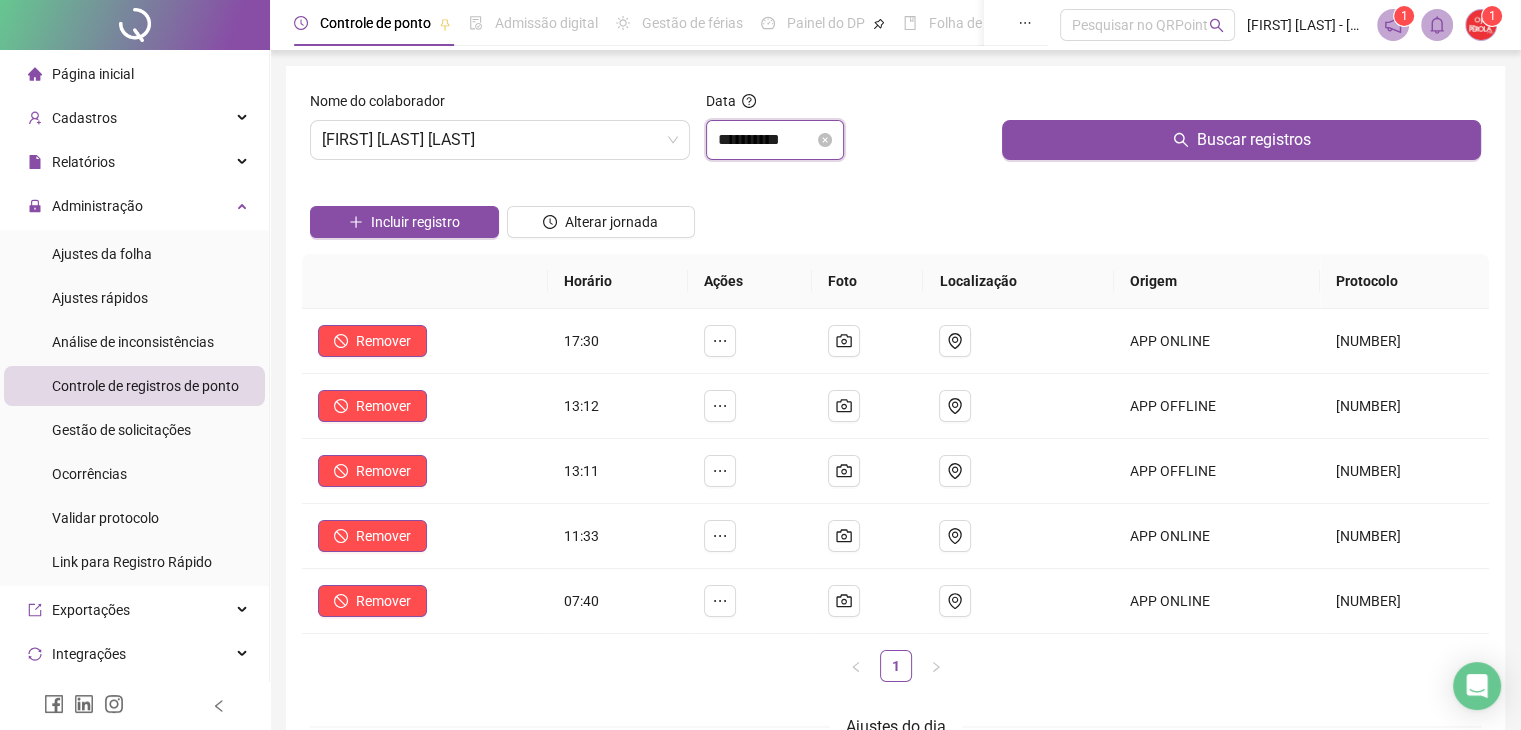 click on "**********" at bounding box center (766, 140) 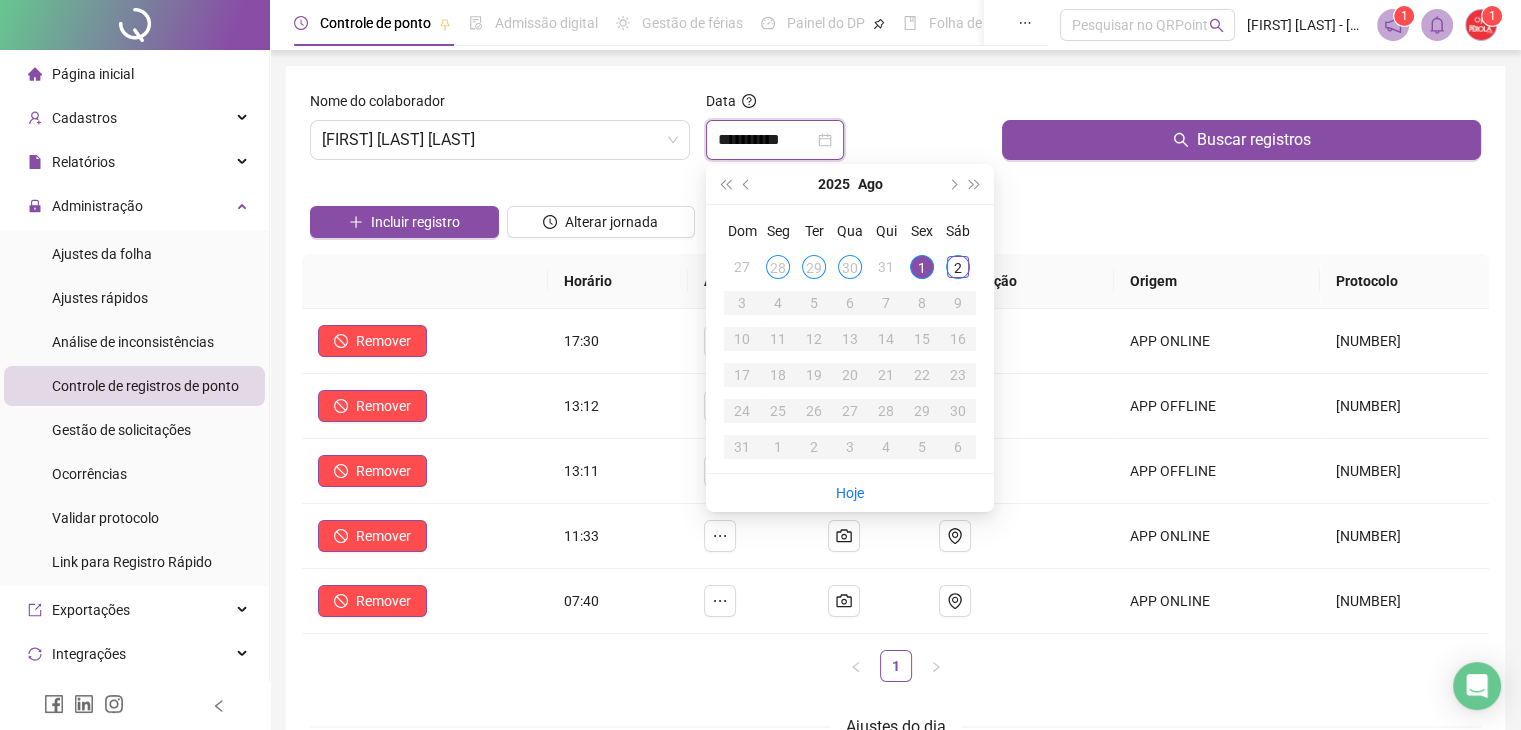 type on "**********" 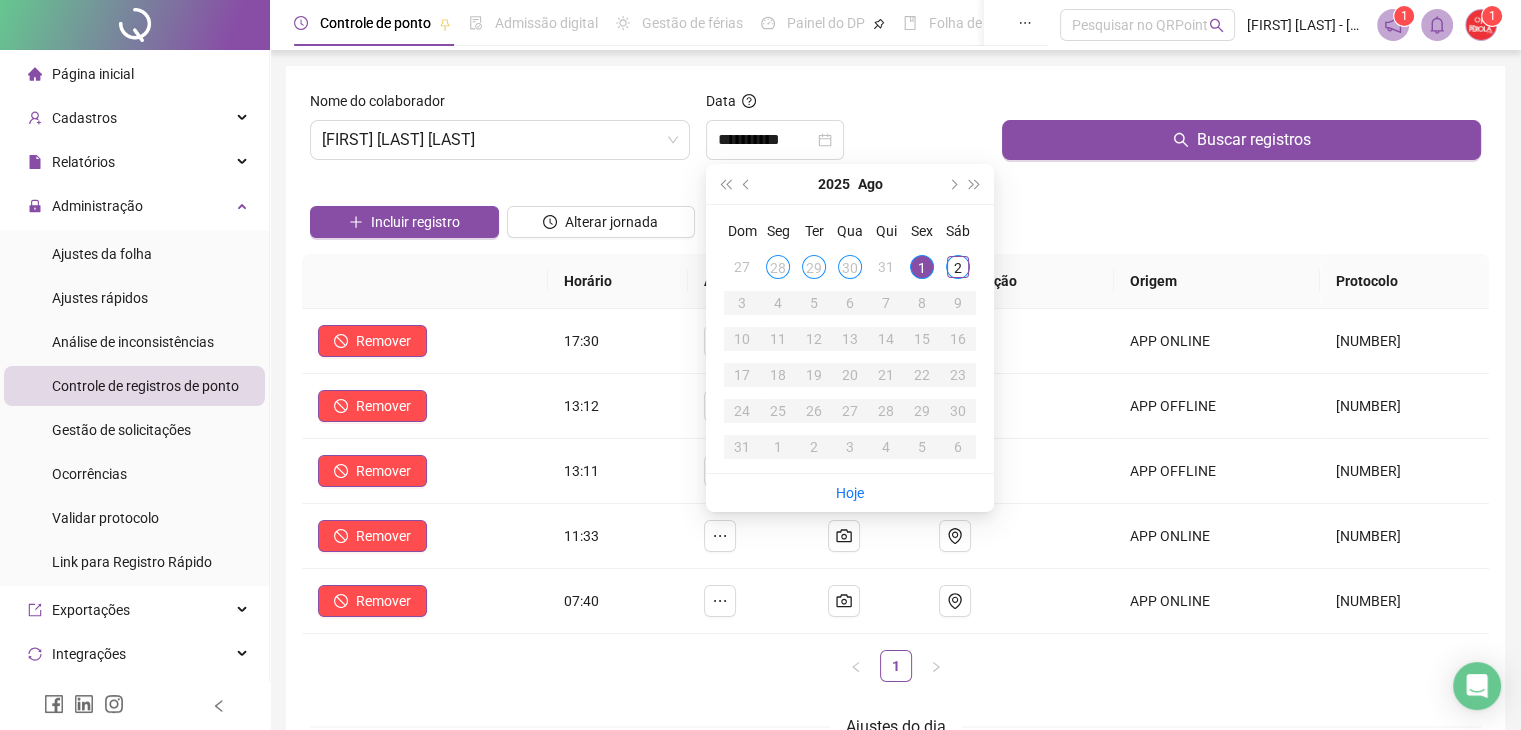 click on "**********" at bounding box center (895, 477) 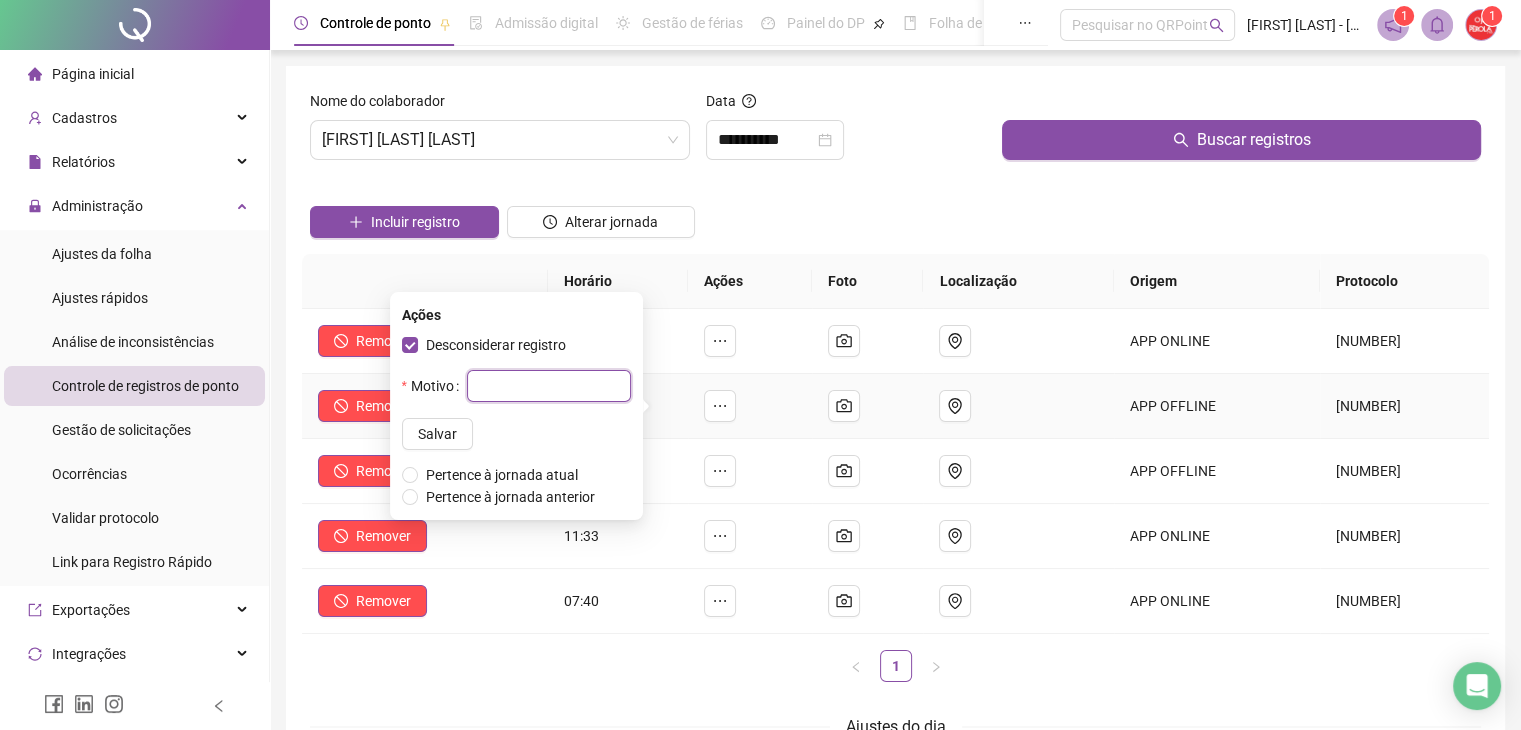 click at bounding box center (549, 386) 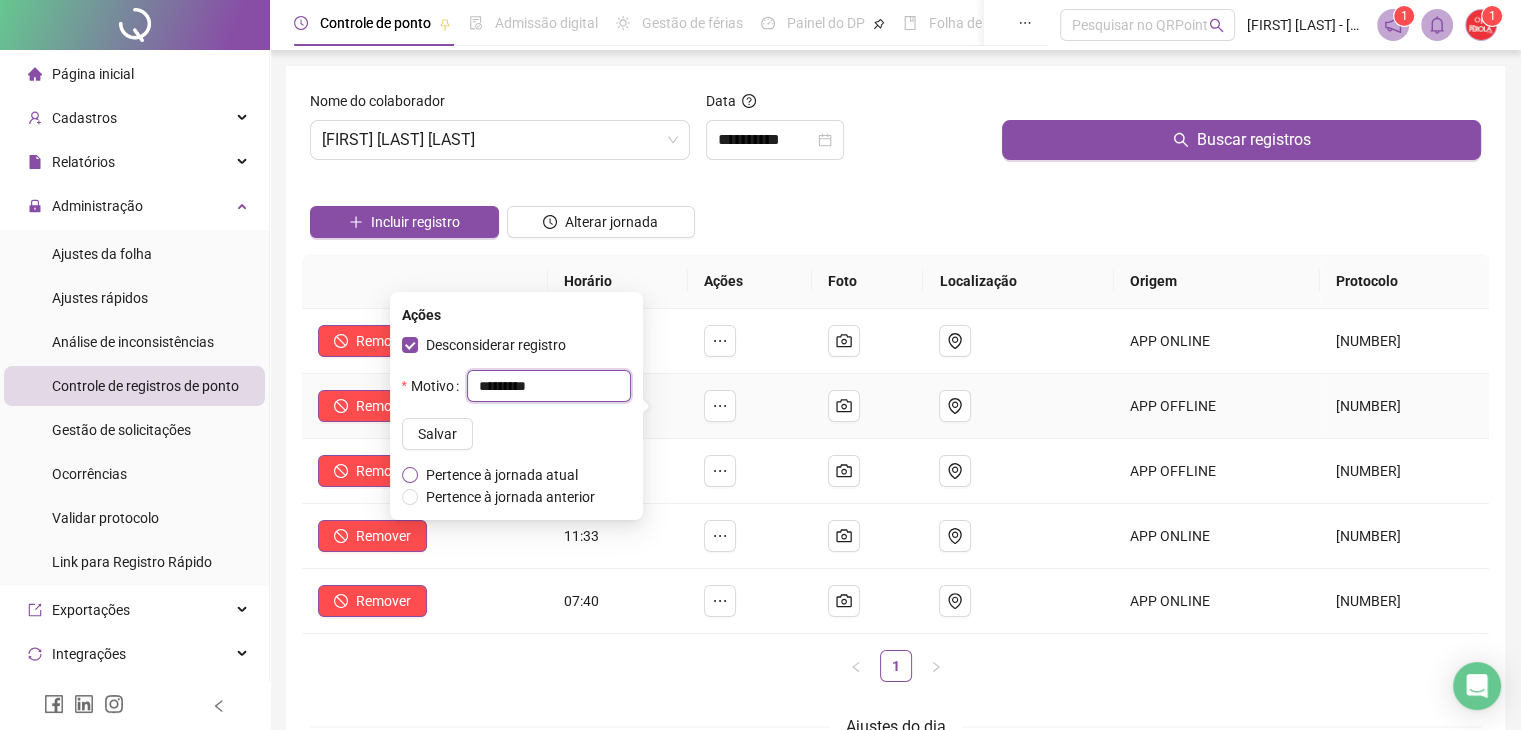 type on "*********" 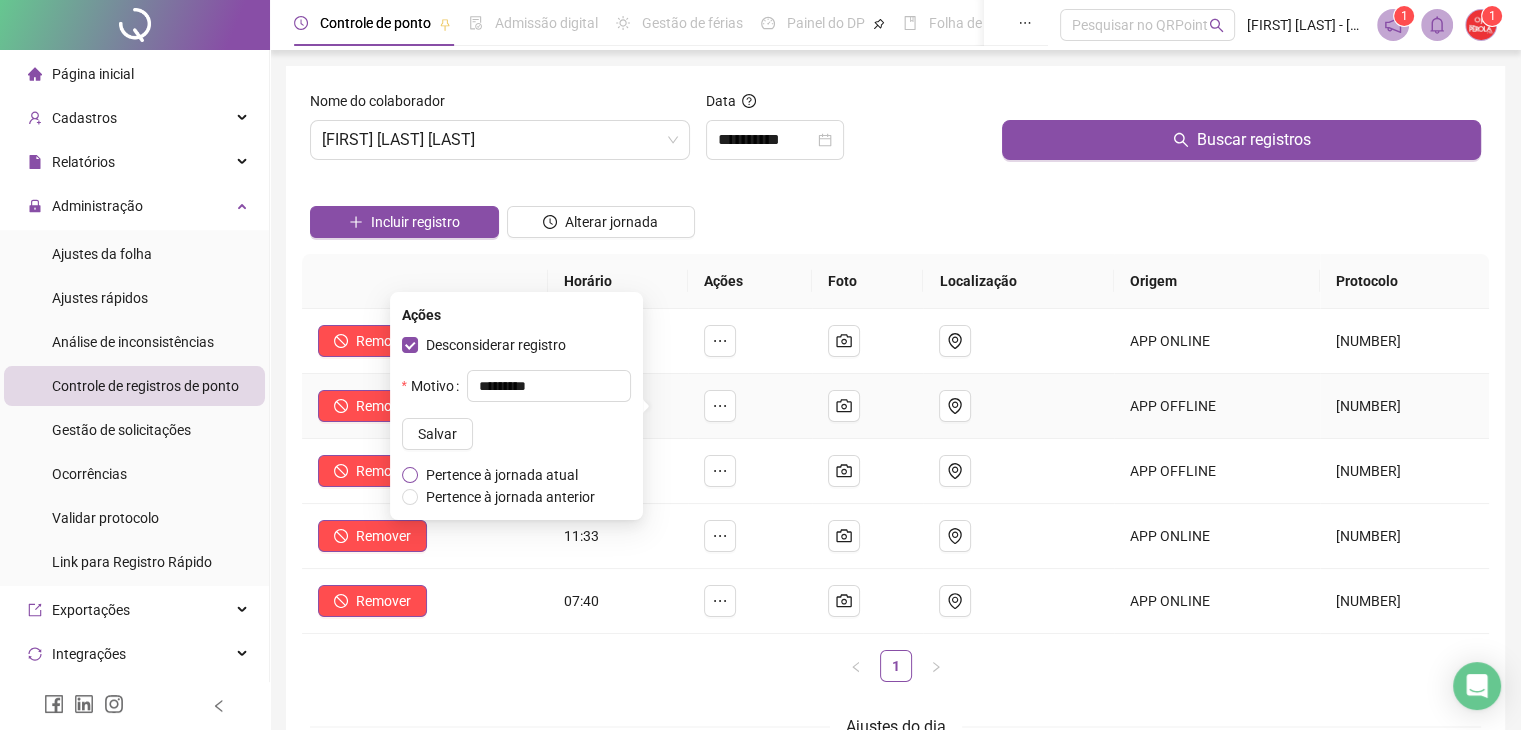 type 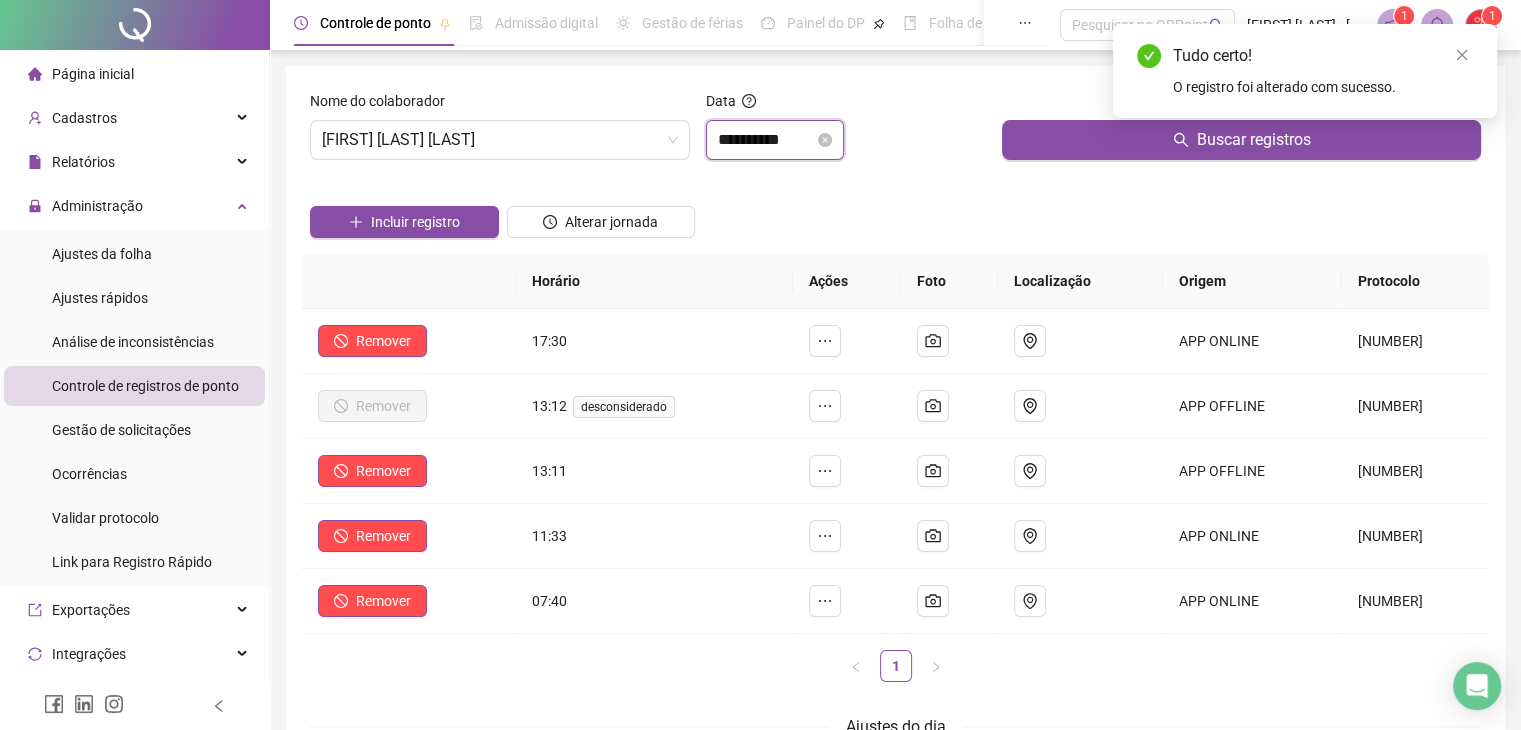 click on "**********" at bounding box center (766, 140) 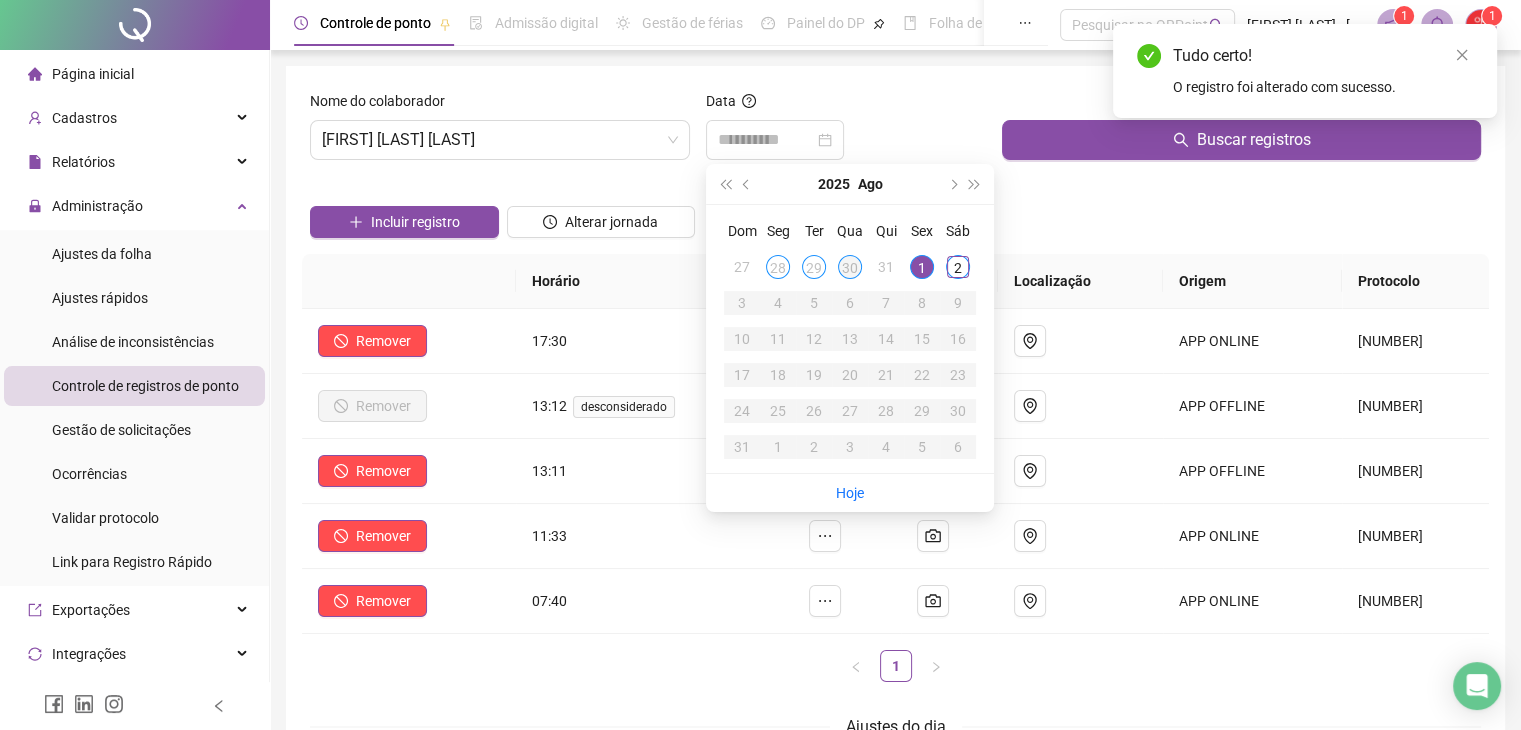 click on "30" at bounding box center (850, 267) 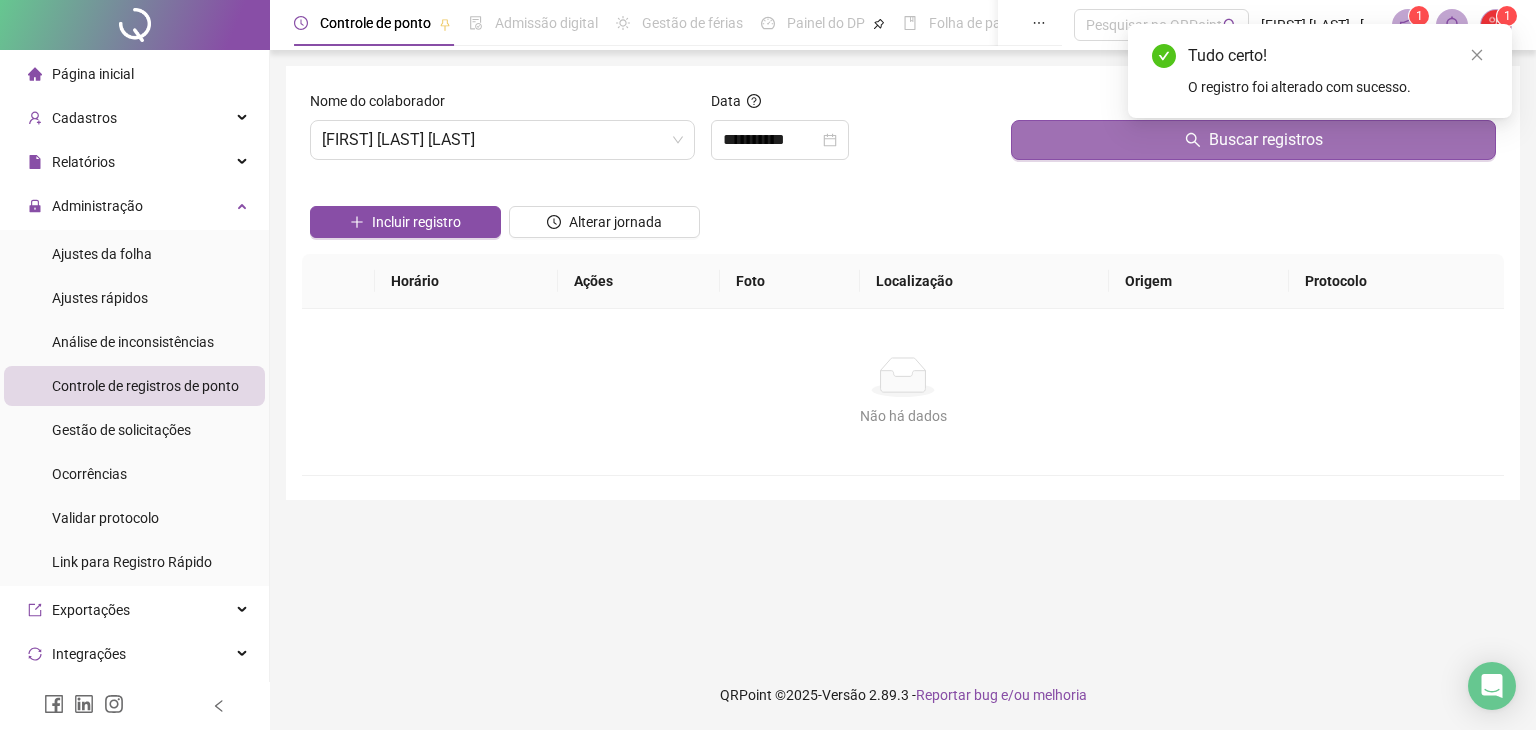 click on "Buscar registros" at bounding box center (1253, 140) 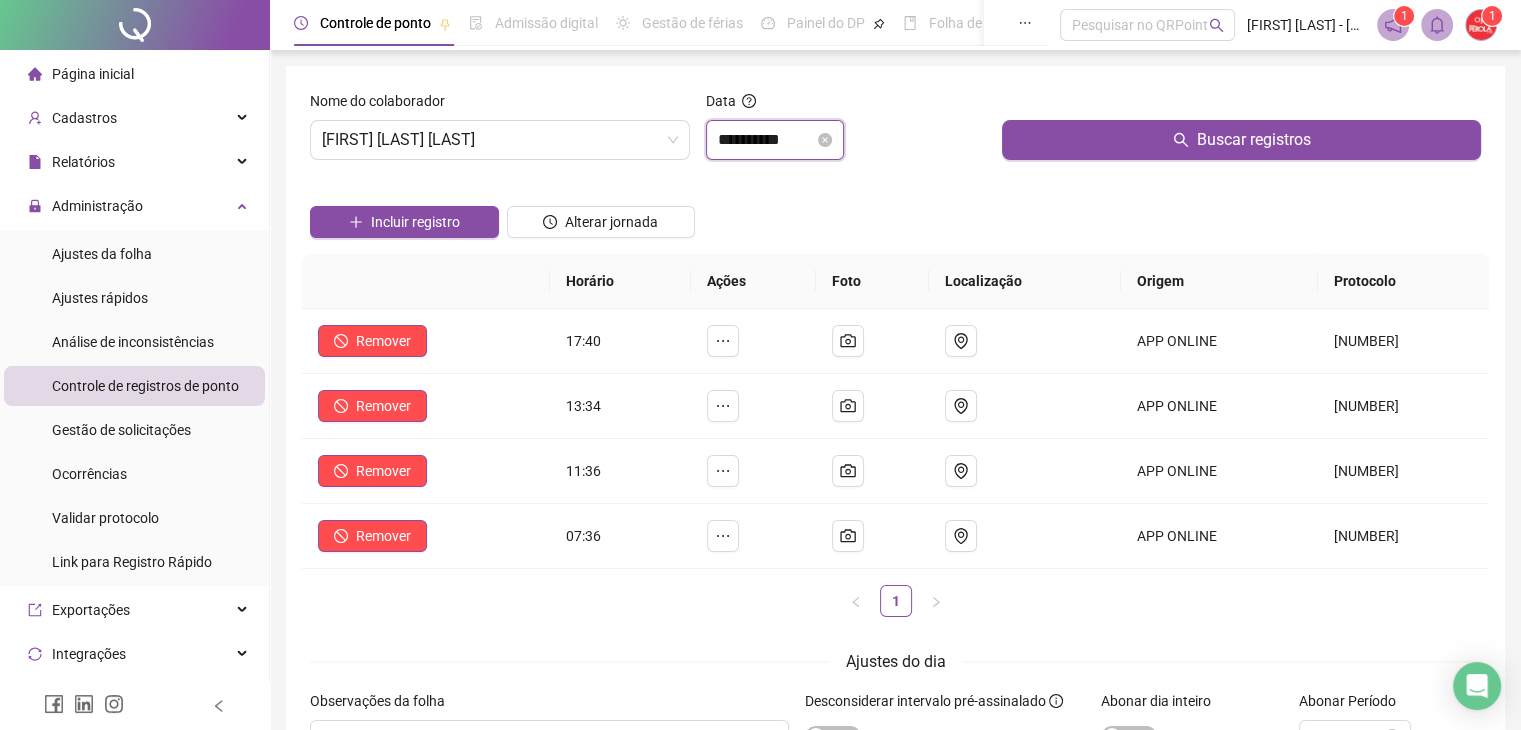 click on "**********" at bounding box center (766, 140) 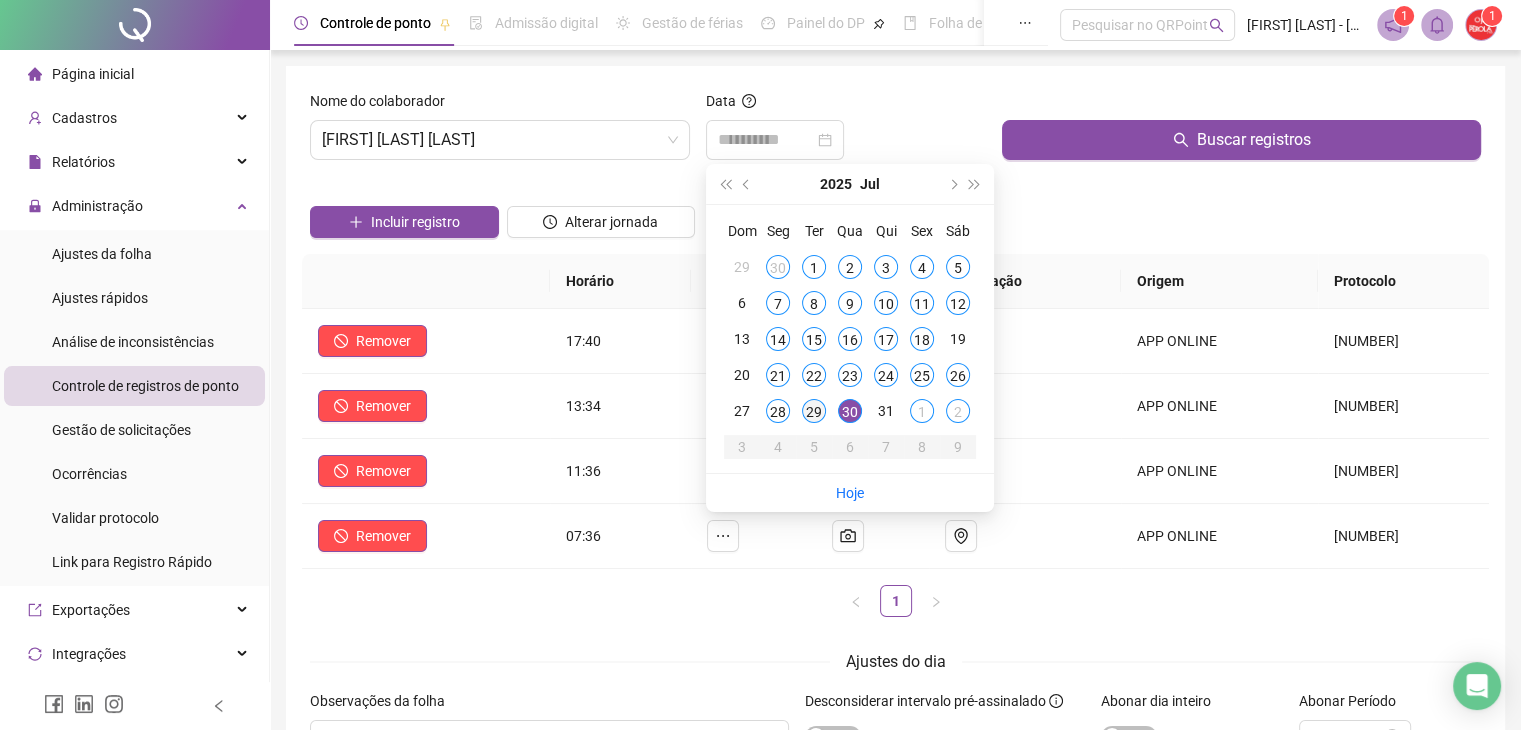 click on "29" at bounding box center (814, 411) 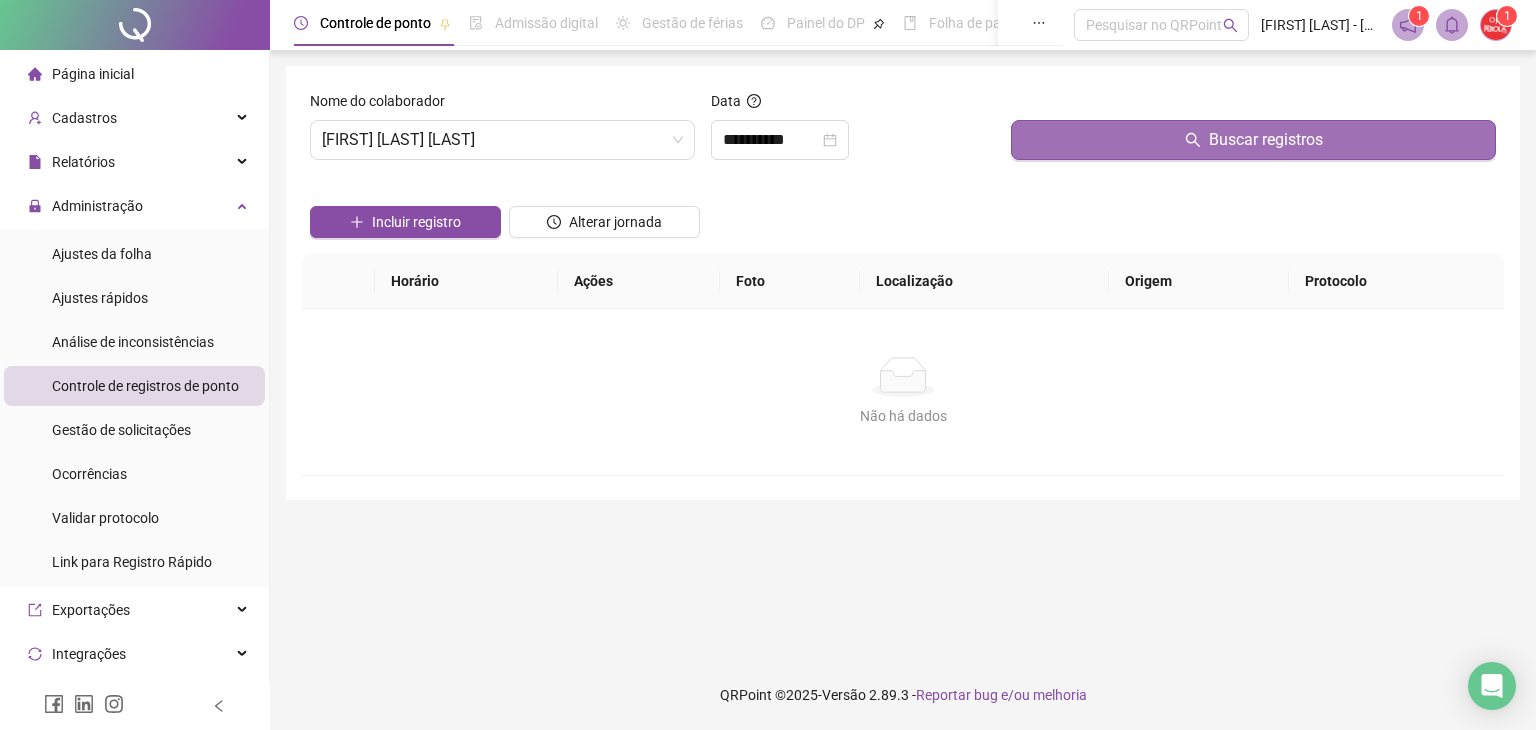 click on "Buscar registros" at bounding box center (1253, 140) 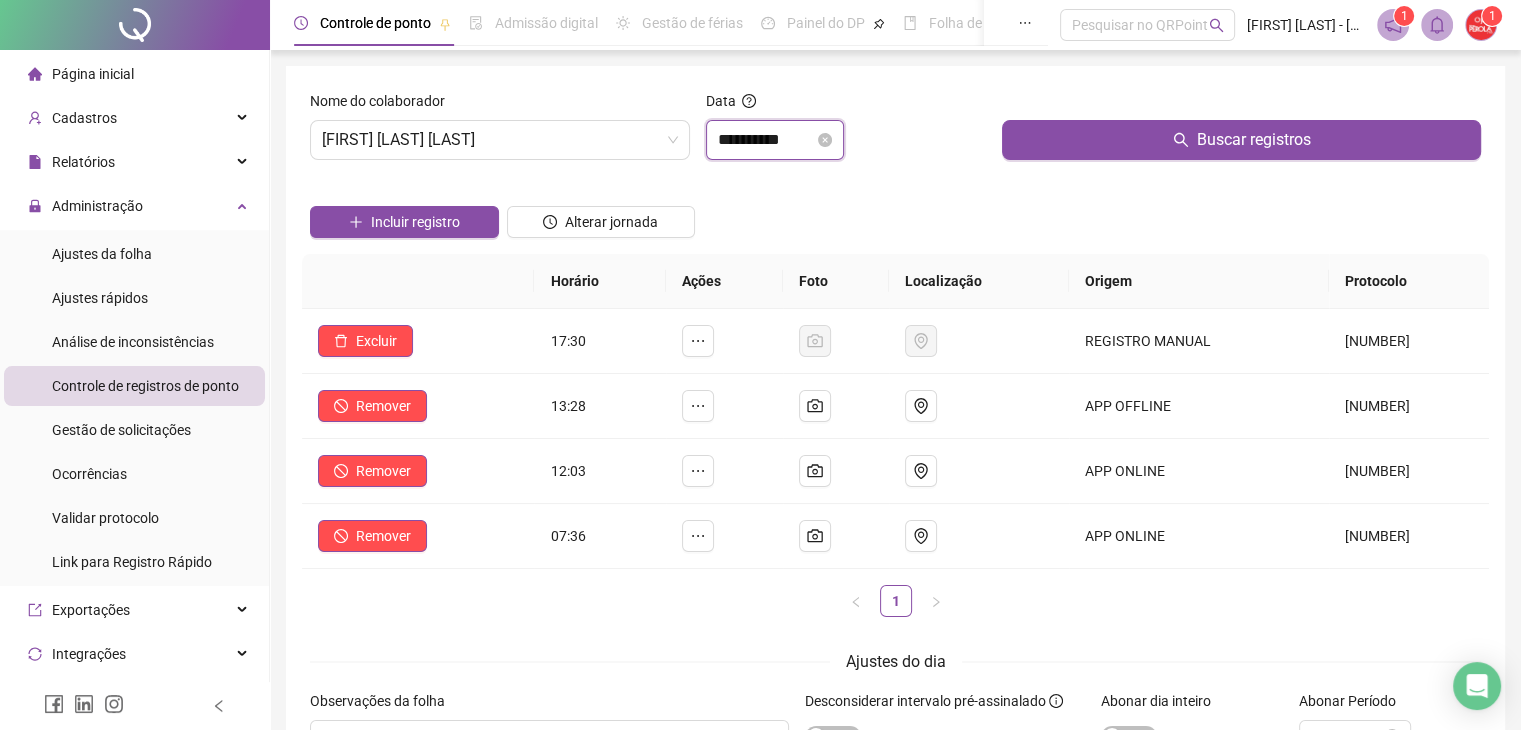 click on "**********" at bounding box center [766, 140] 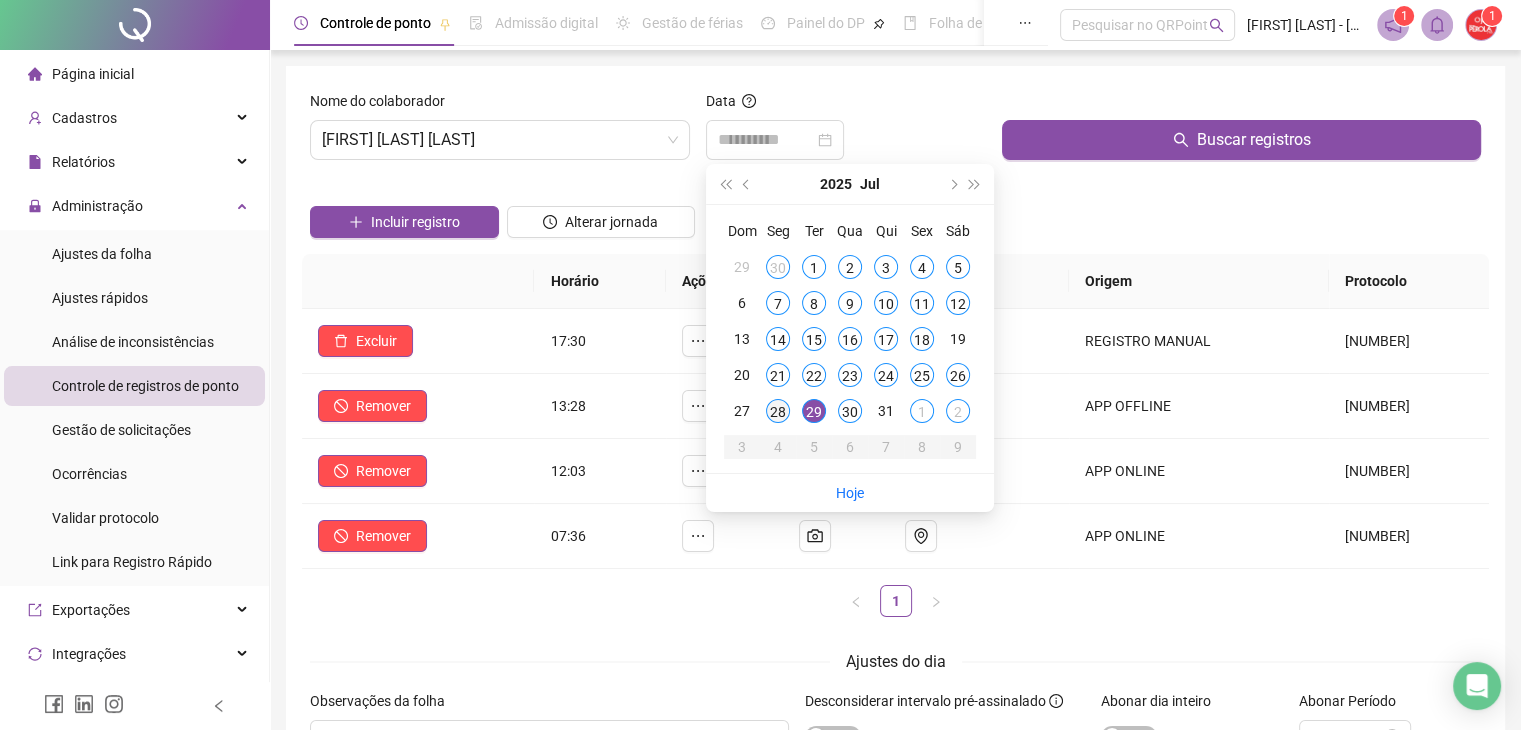 click on "28" at bounding box center [778, 411] 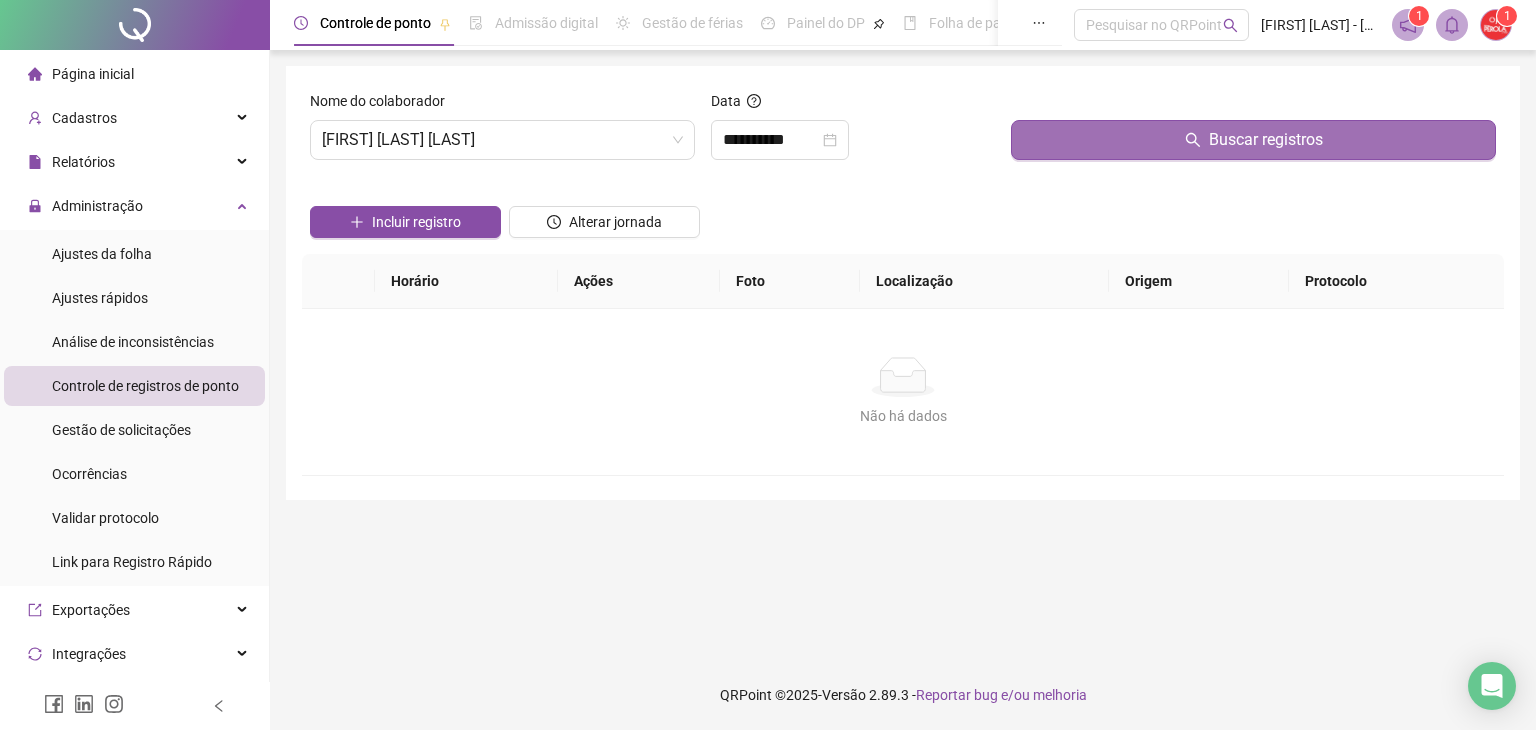 click on "Buscar registros" at bounding box center [1253, 140] 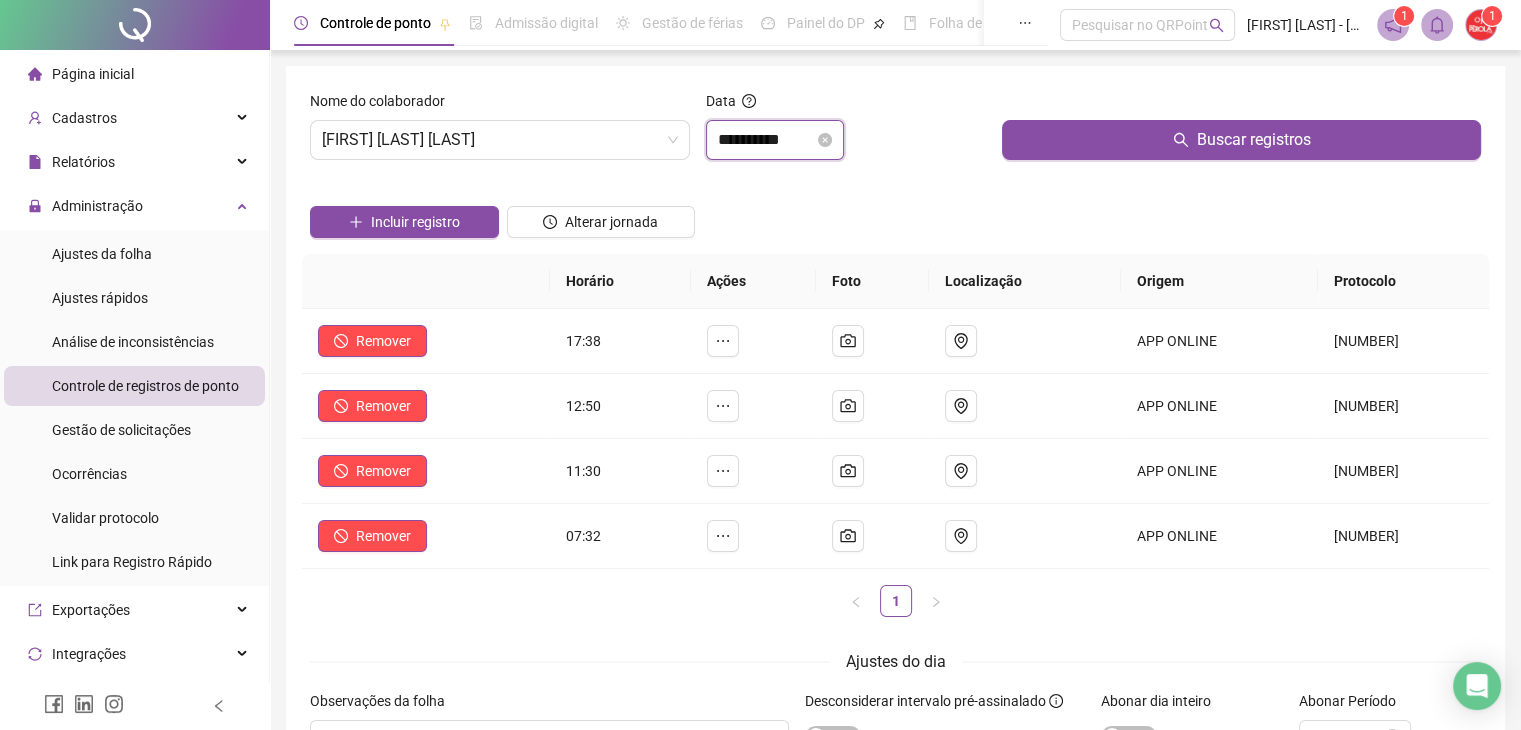 click on "**********" at bounding box center (766, 140) 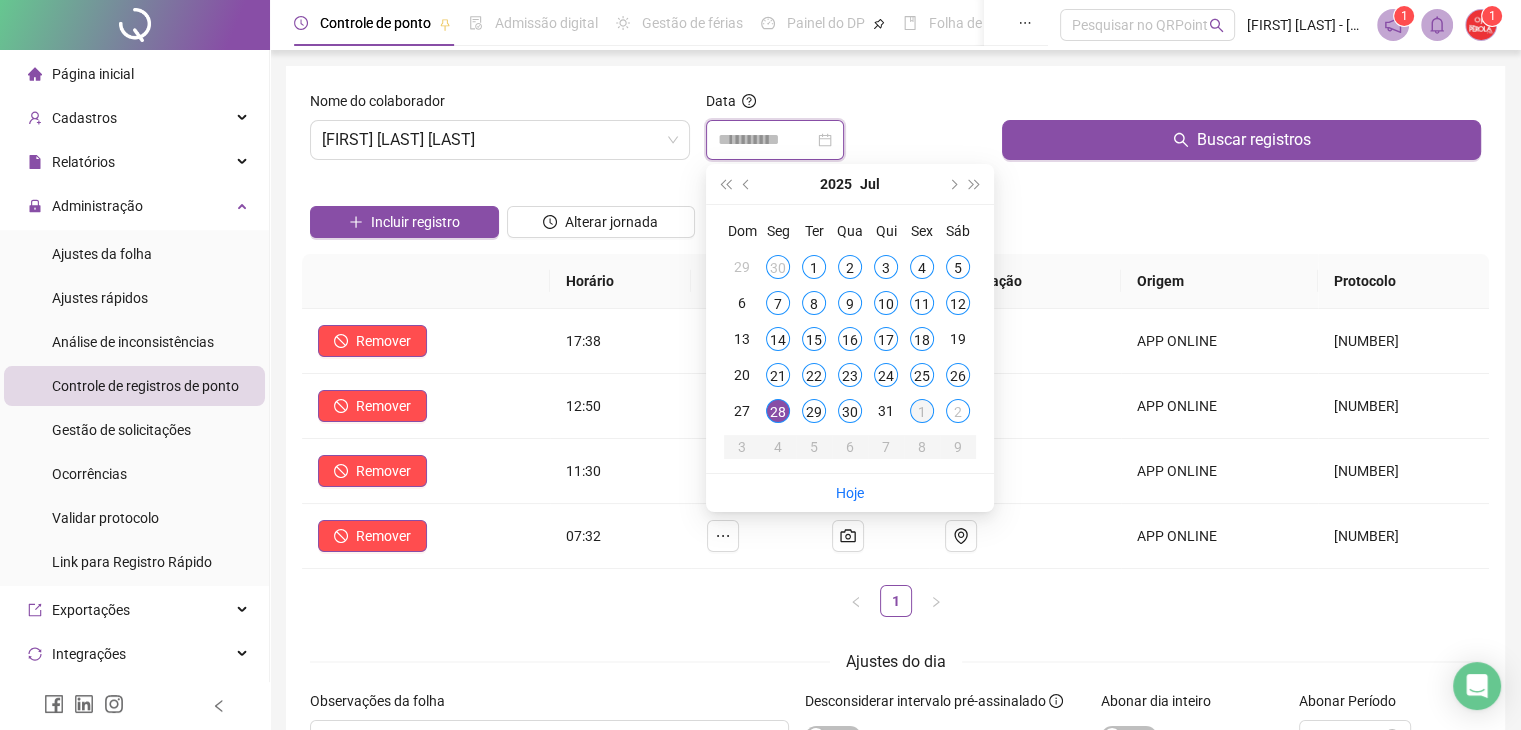 type on "**********" 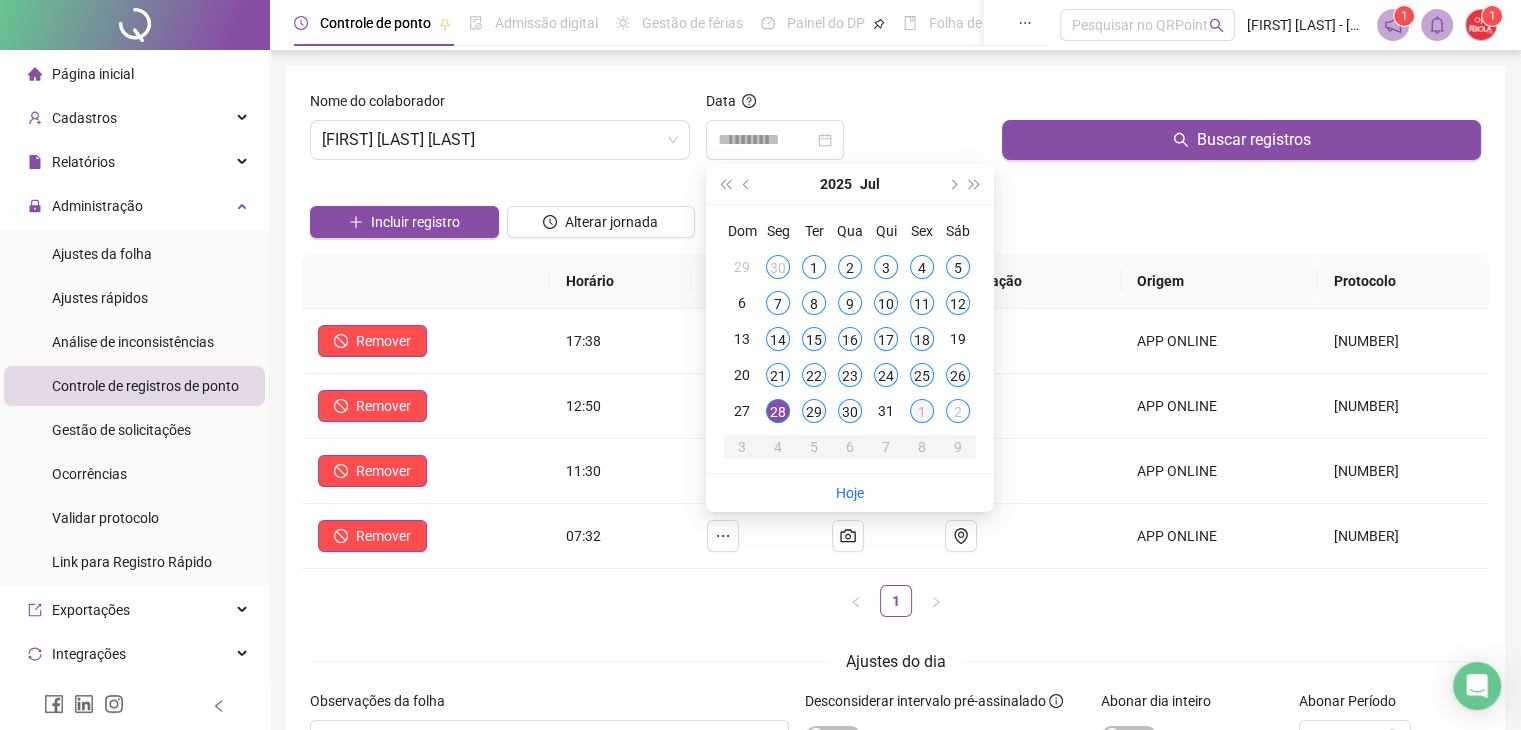 click on "1" at bounding box center (922, 411) 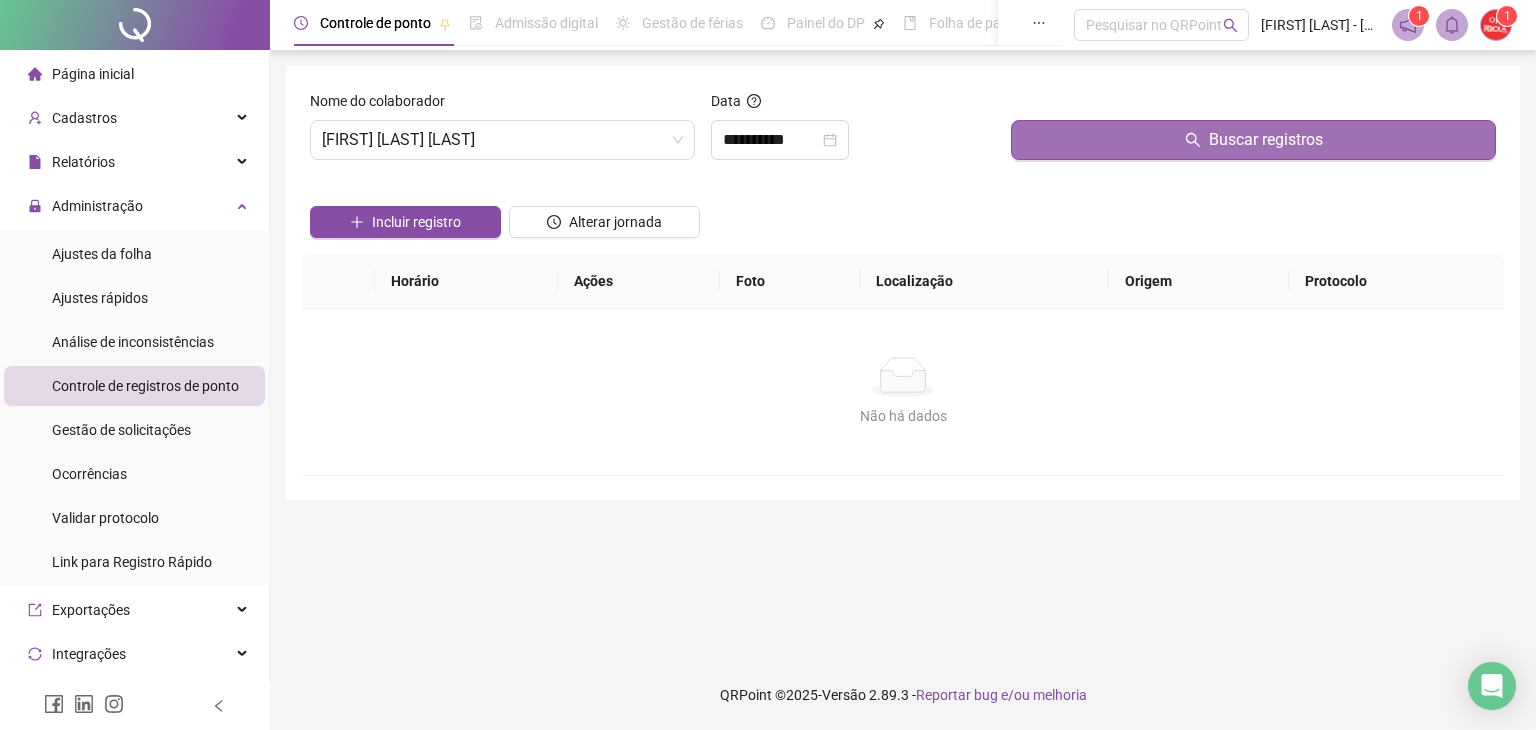 click on "Buscar registros" at bounding box center (1253, 140) 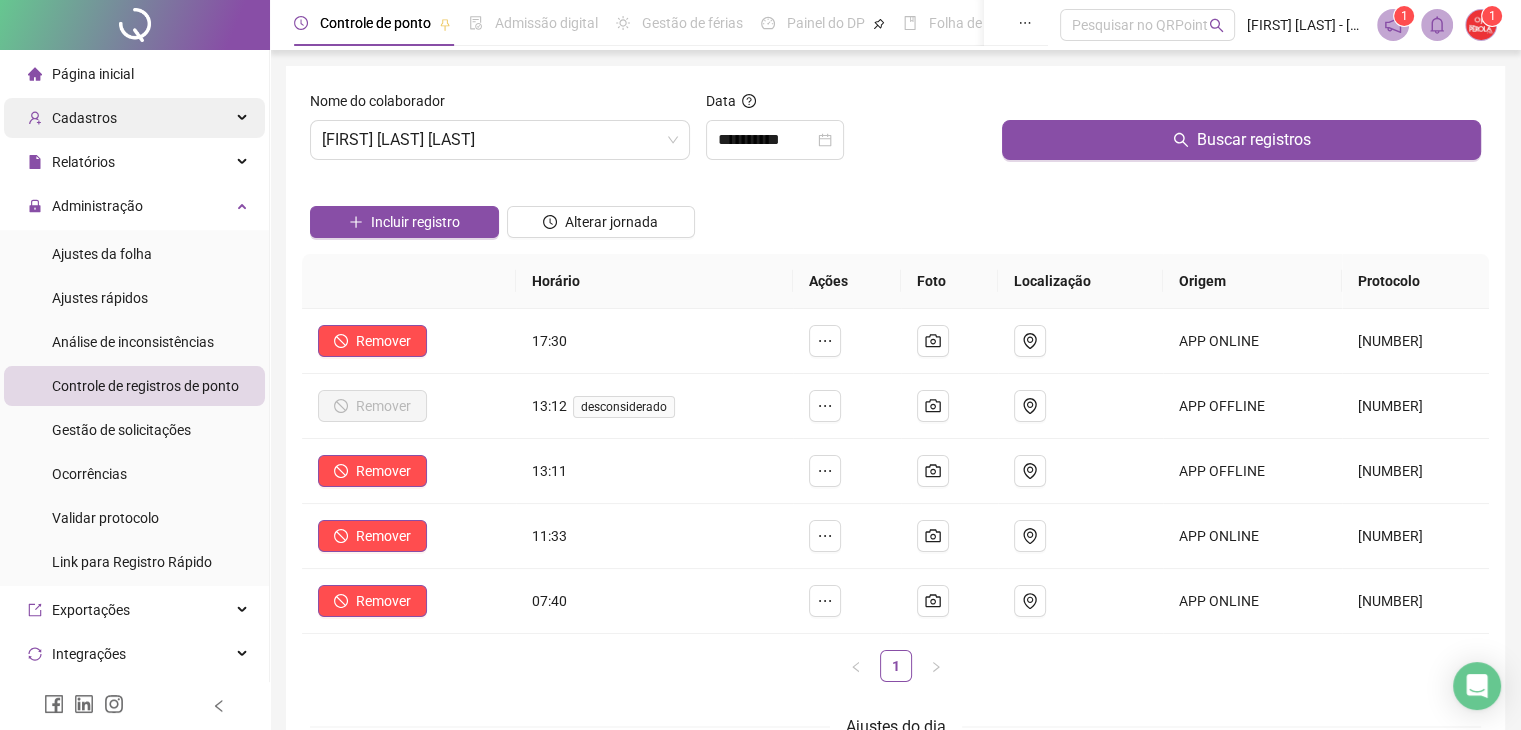 click on "Cadastros" at bounding box center (134, 118) 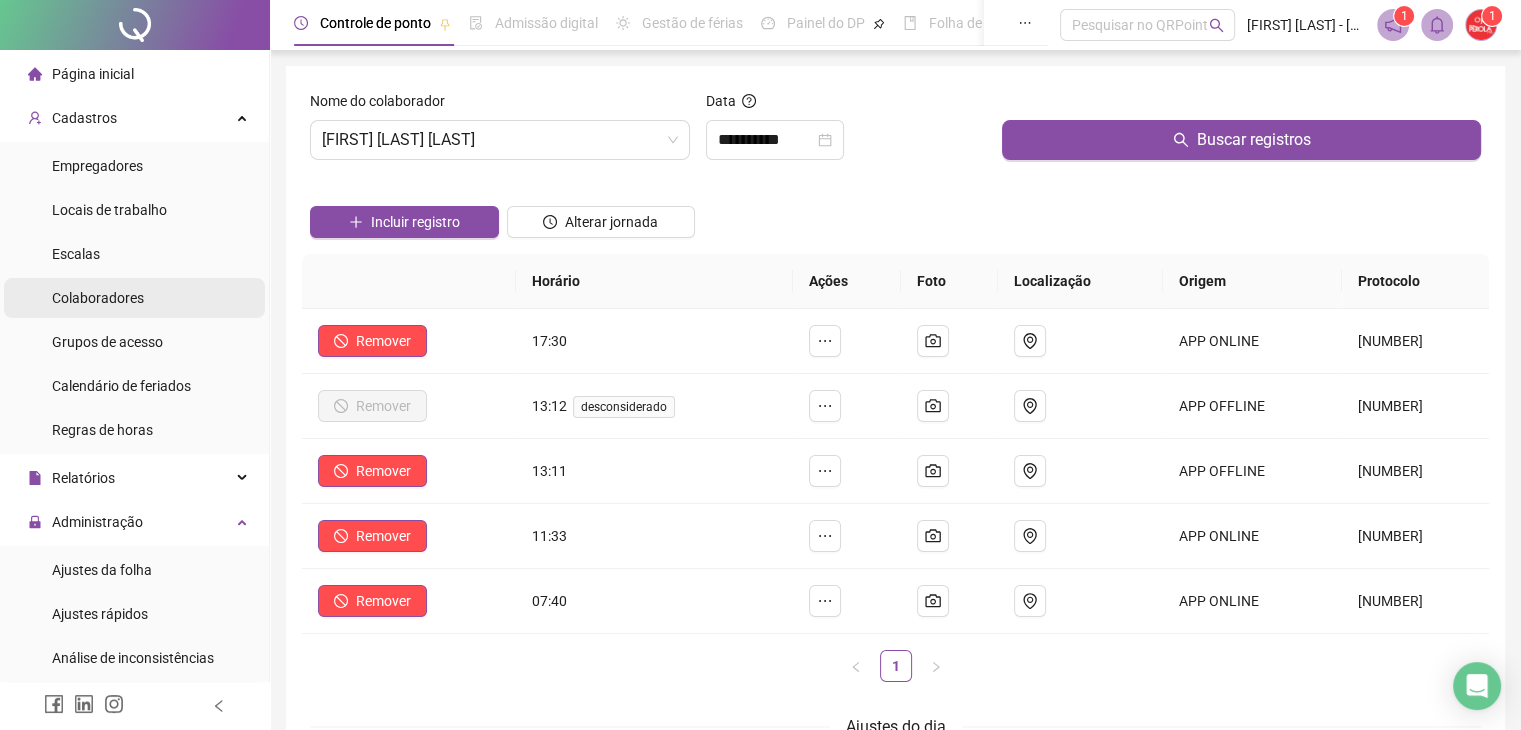 click on "Colaboradores" at bounding box center [134, 298] 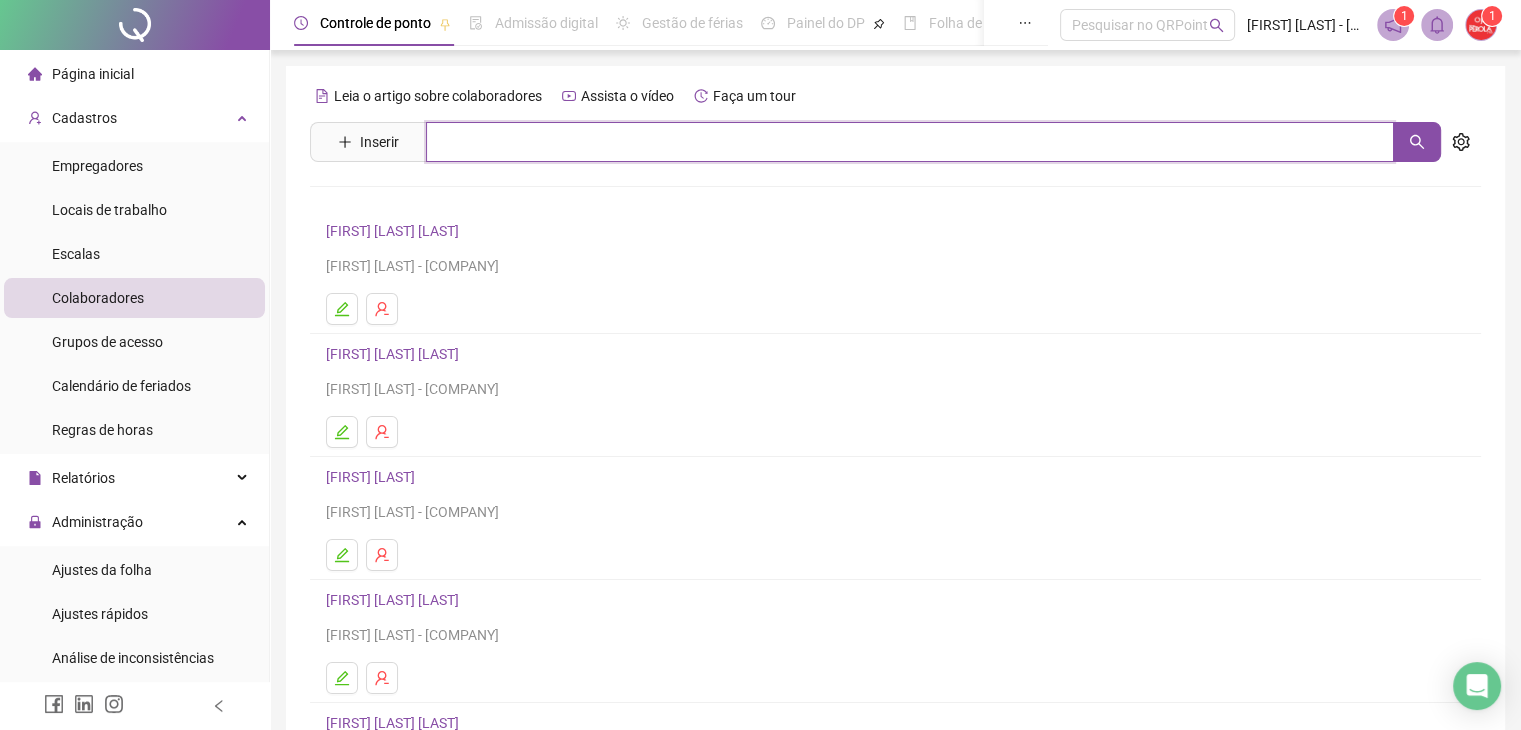 click at bounding box center [910, 142] 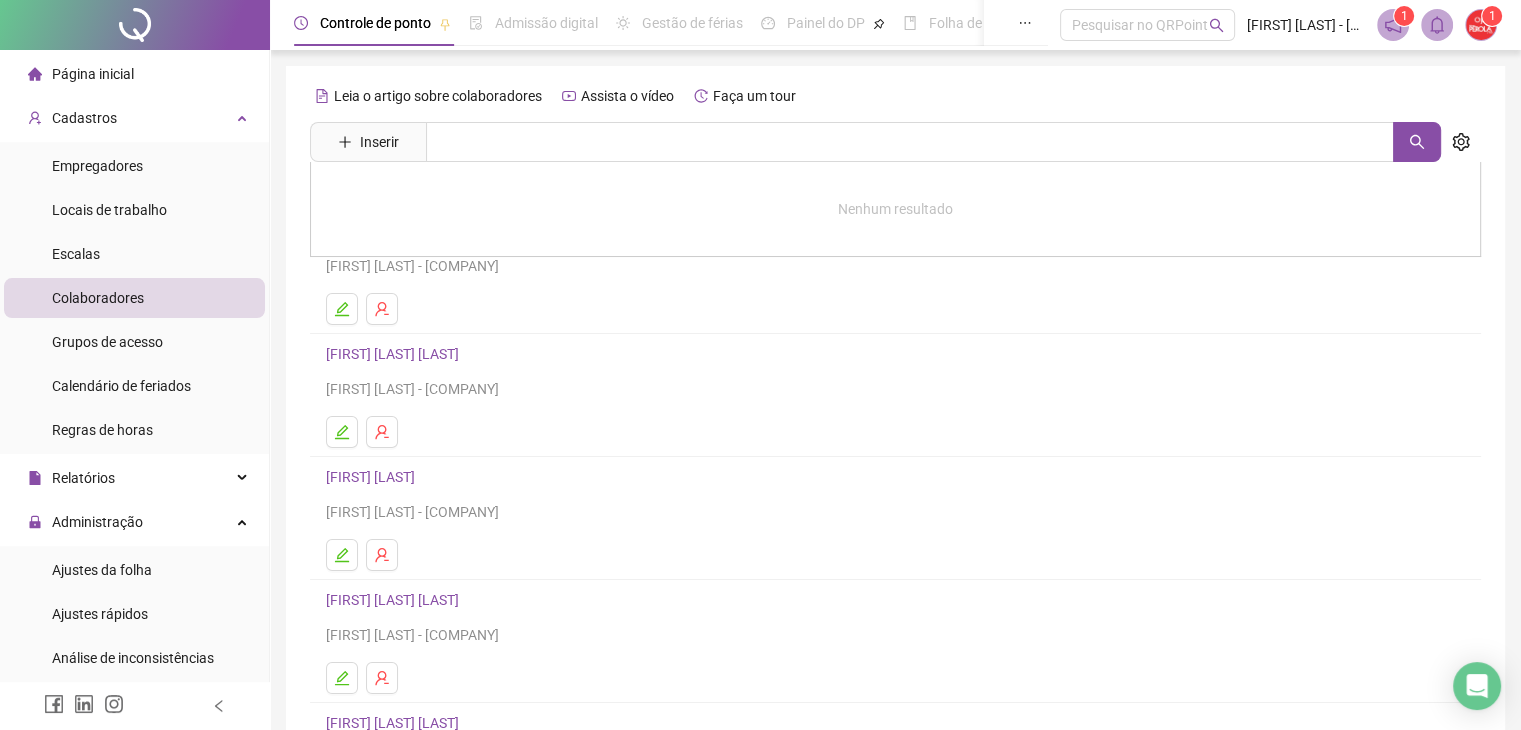 click on "[FIRST] [LAST] [LAST]" at bounding box center (395, 600) 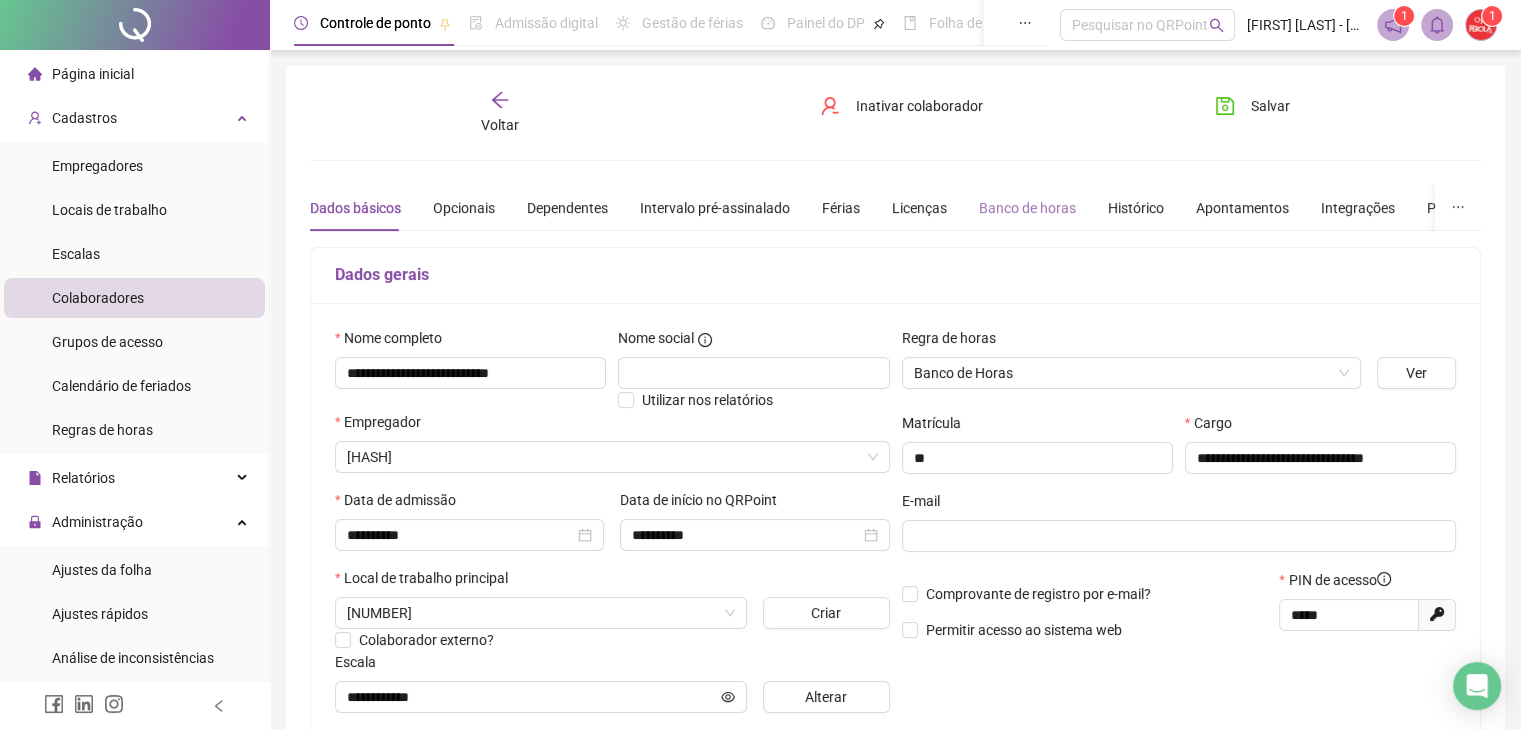 type on "**********" 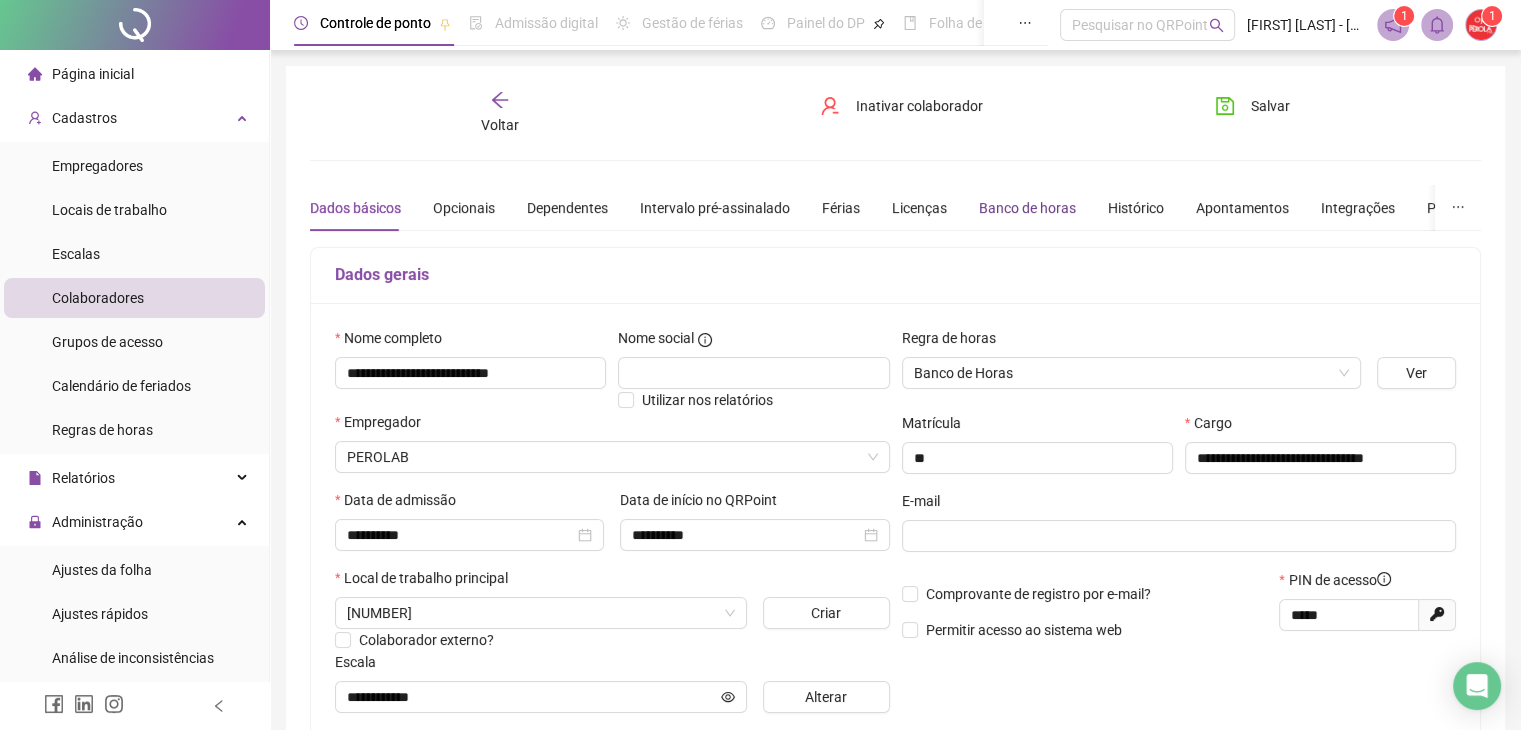 click on "Banco de horas" at bounding box center (1027, 208) 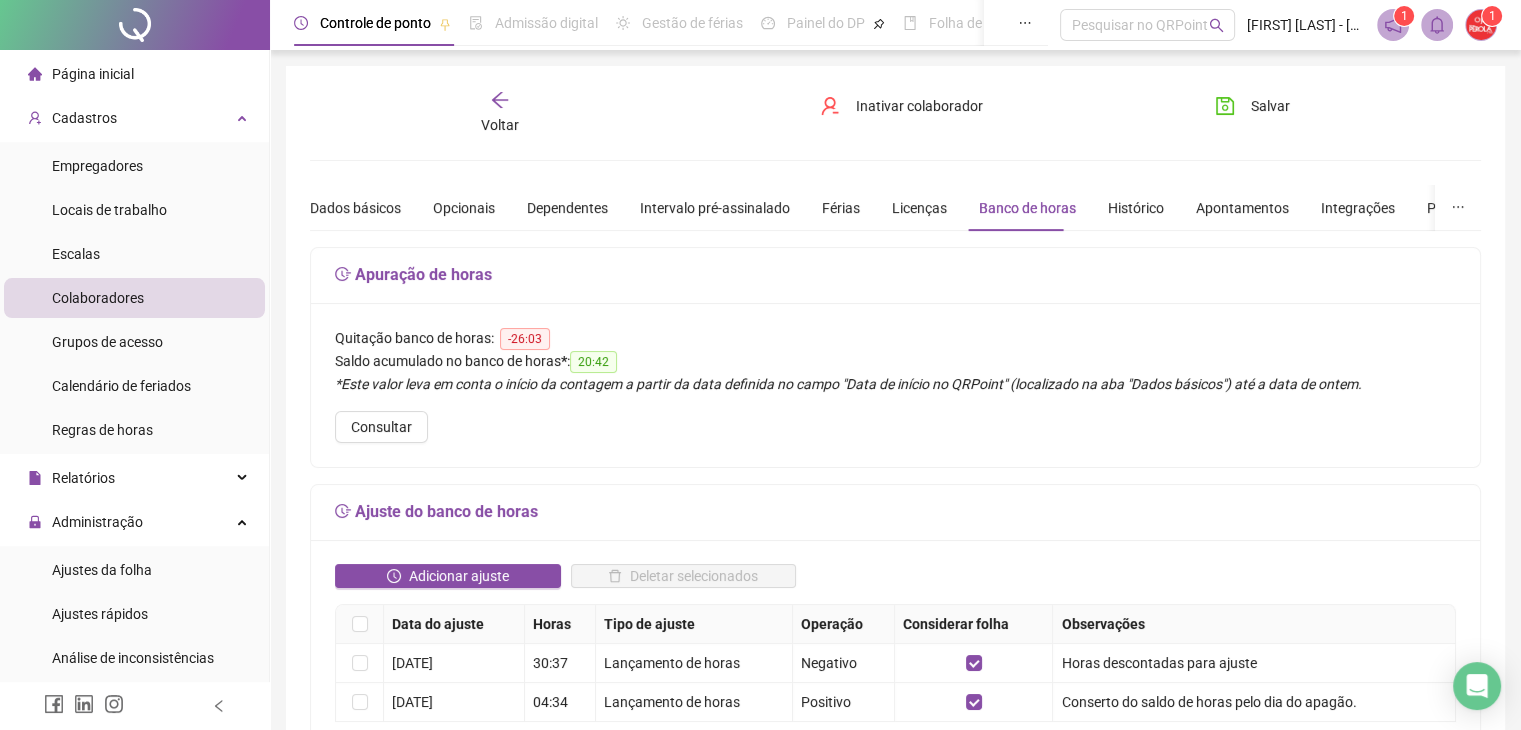click 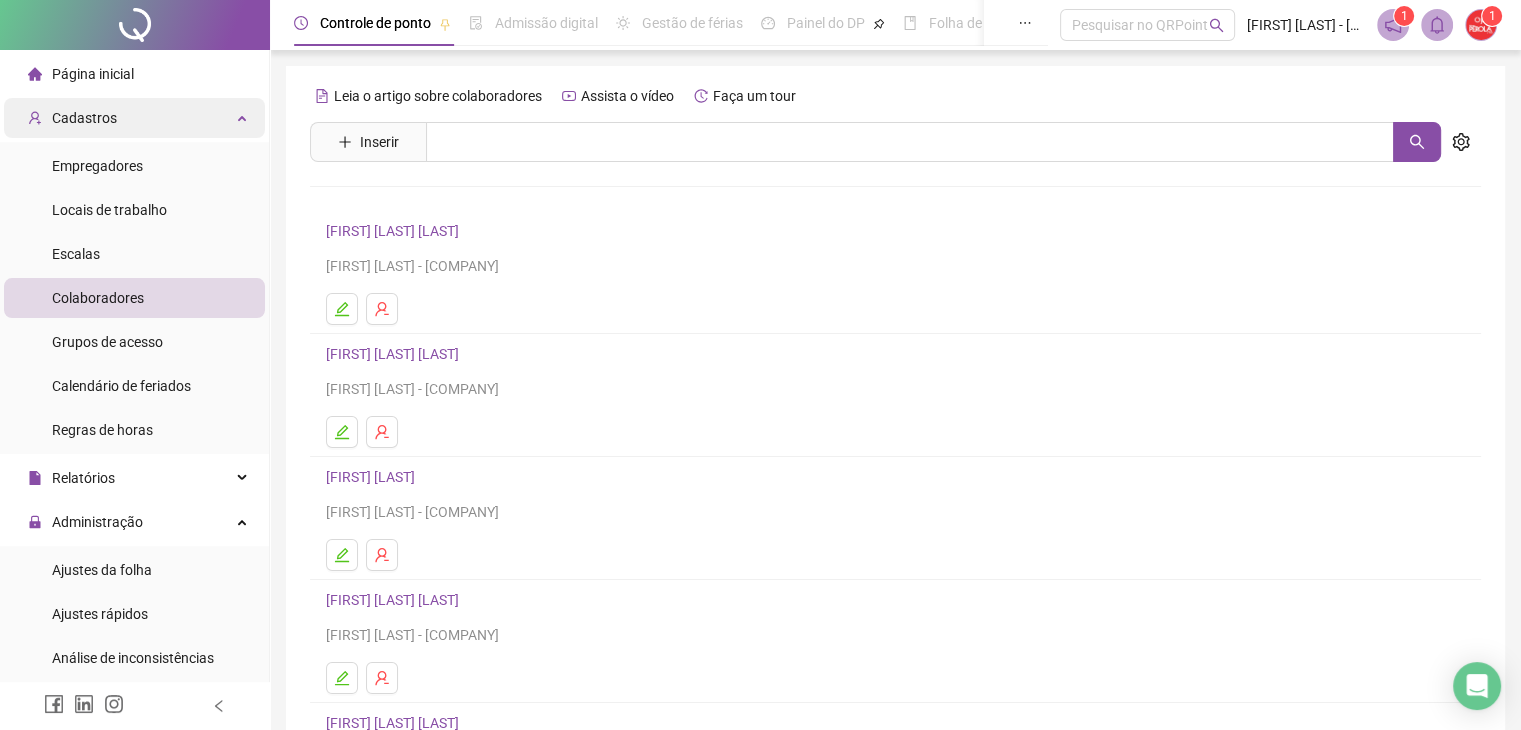 click on "Cadastros" at bounding box center [134, 118] 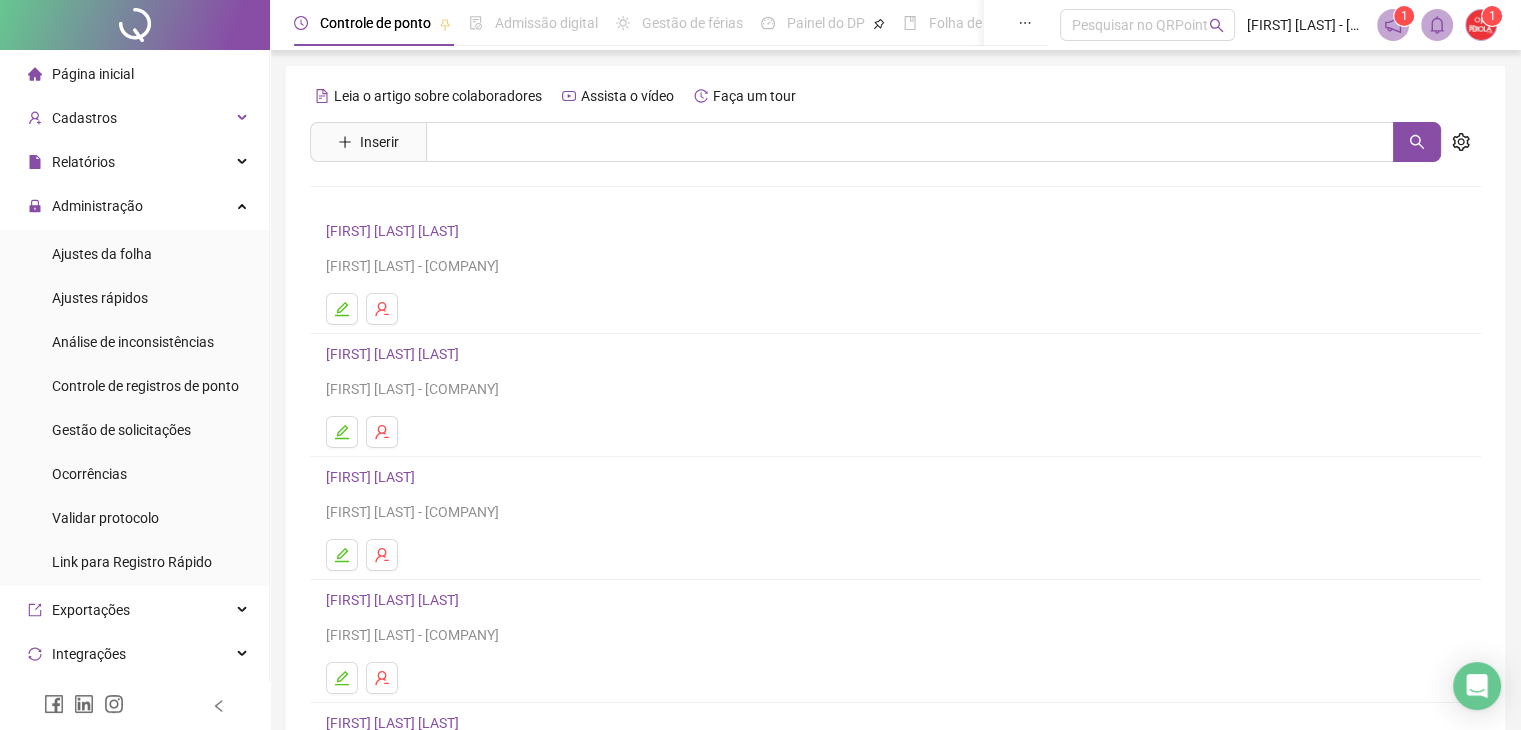 click on "Página inicial" at bounding box center (134, 74) 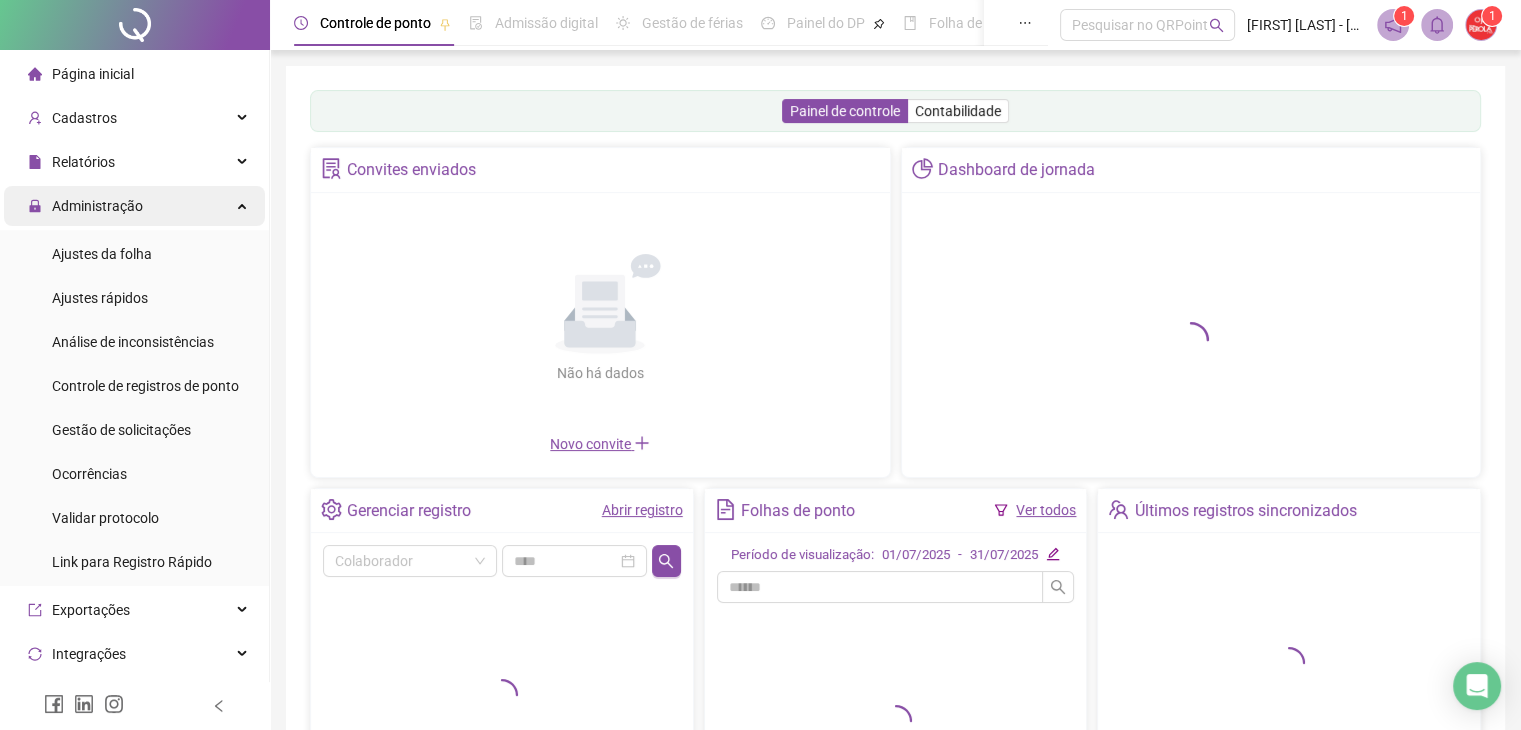 click on "Administração" at bounding box center (134, 206) 